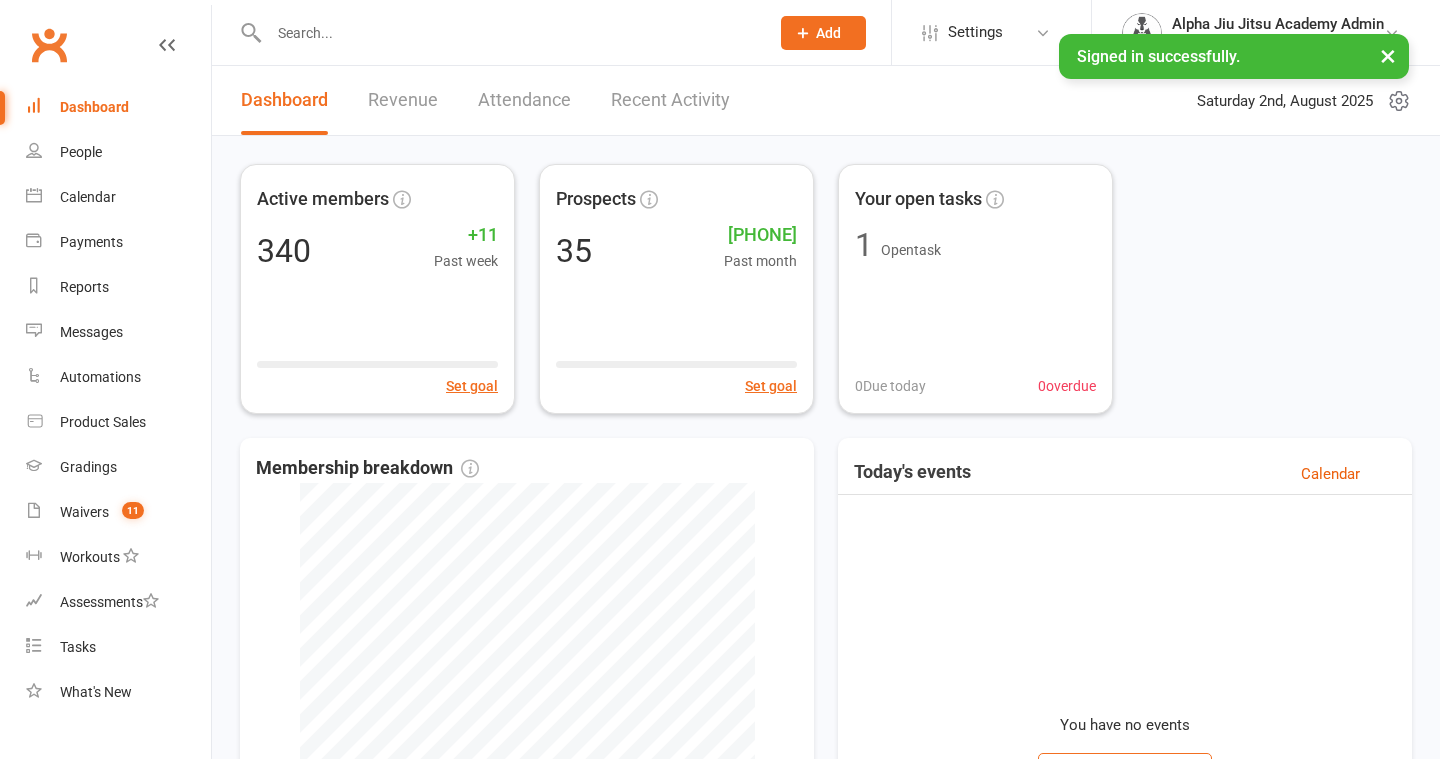 scroll, scrollTop: 0, scrollLeft: 0, axis: both 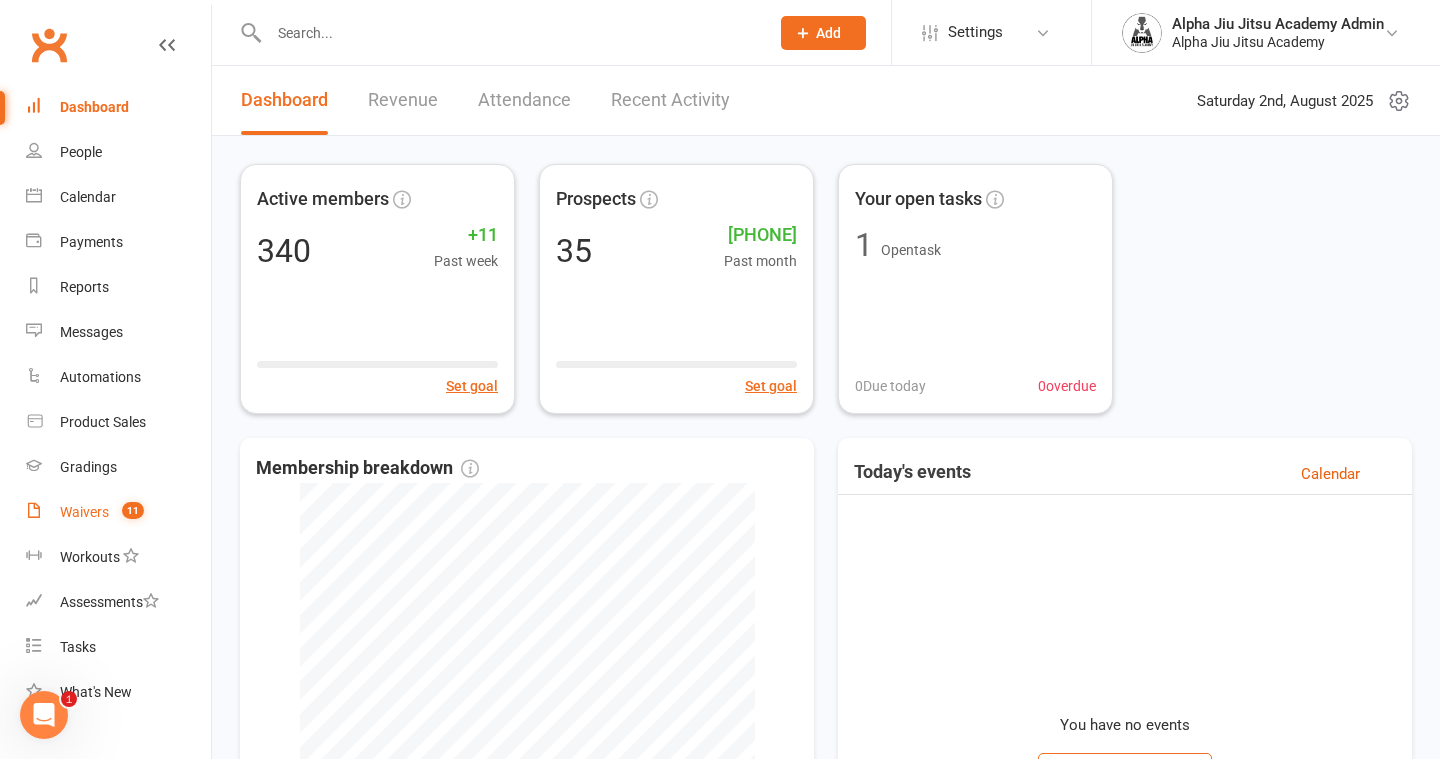 click on "Waivers" at bounding box center (84, 512) 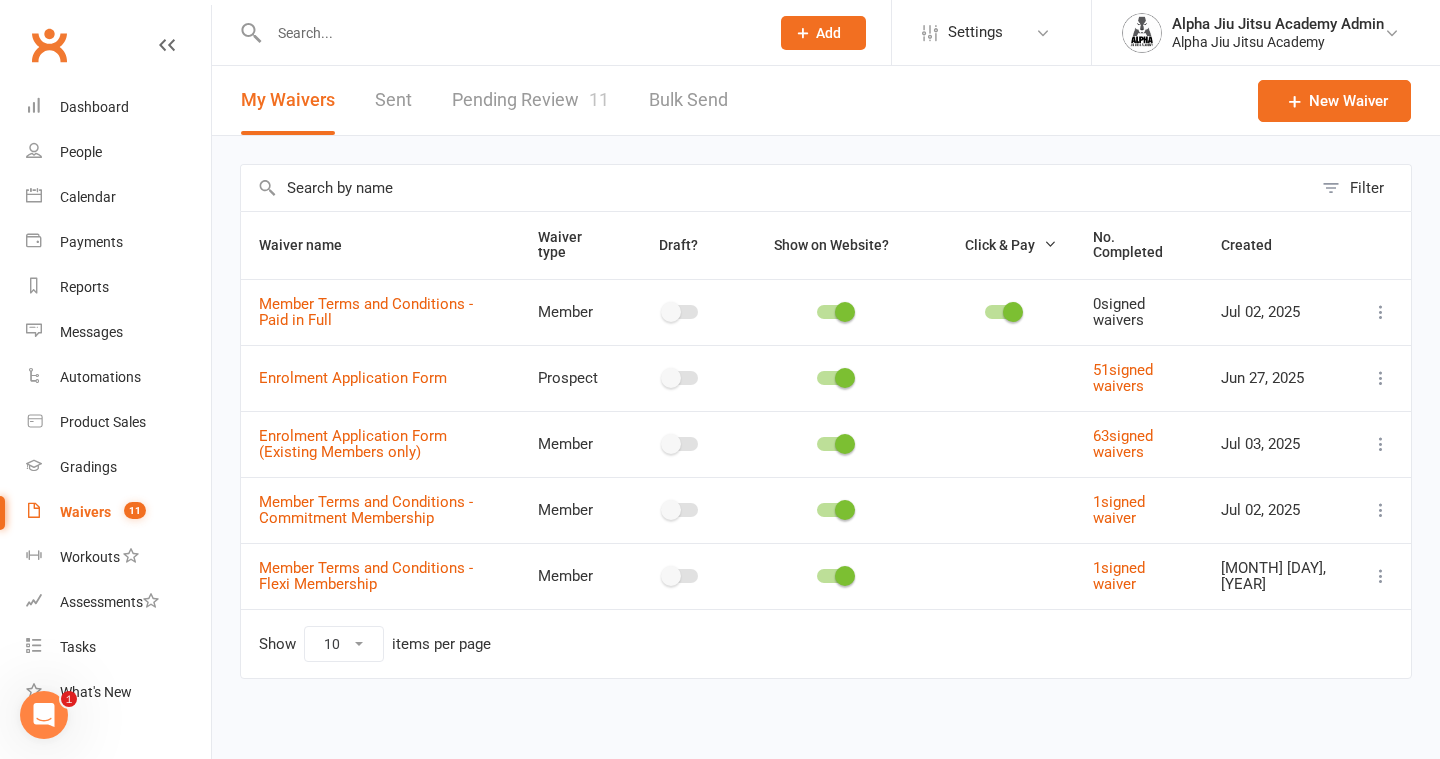 click on "Pending Review 11" at bounding box center [530, 100] 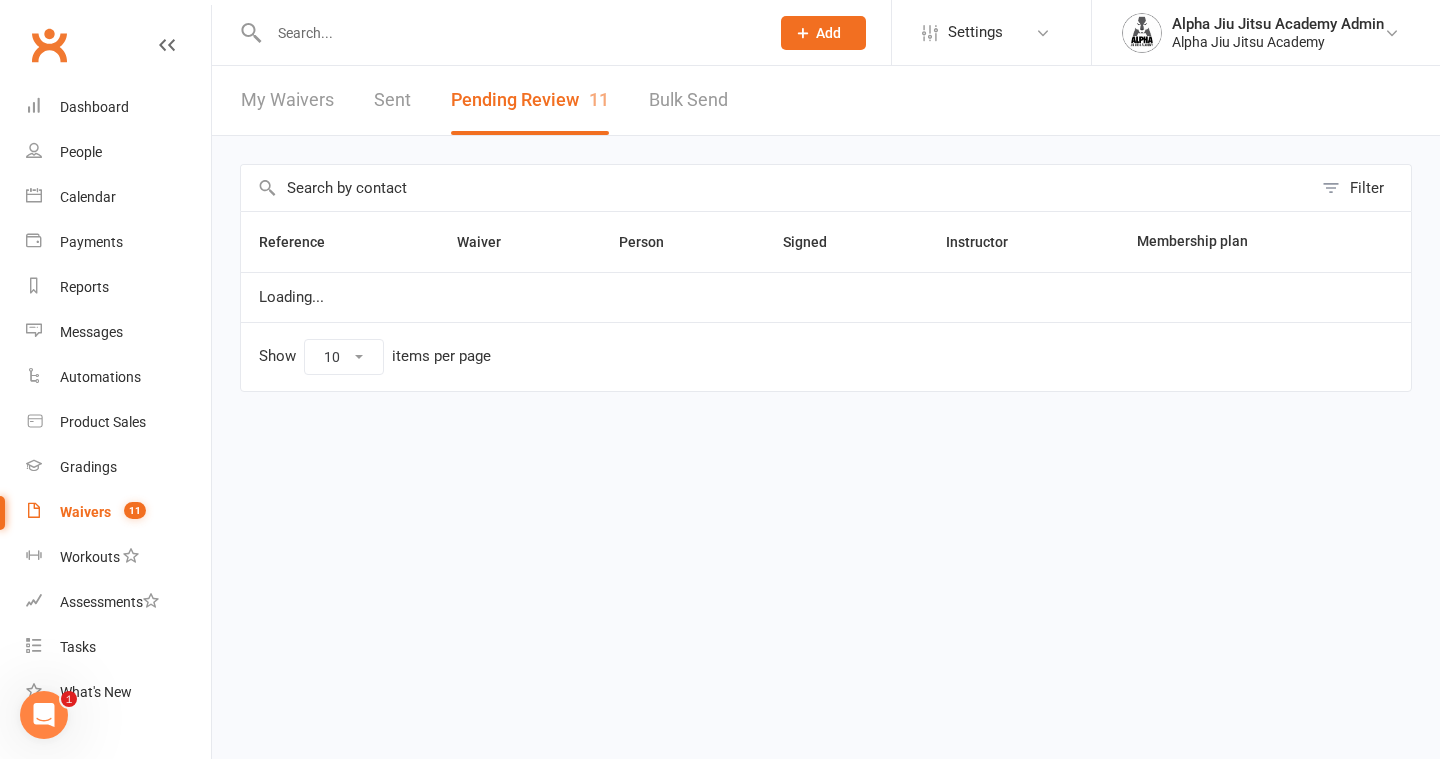 select on "50" 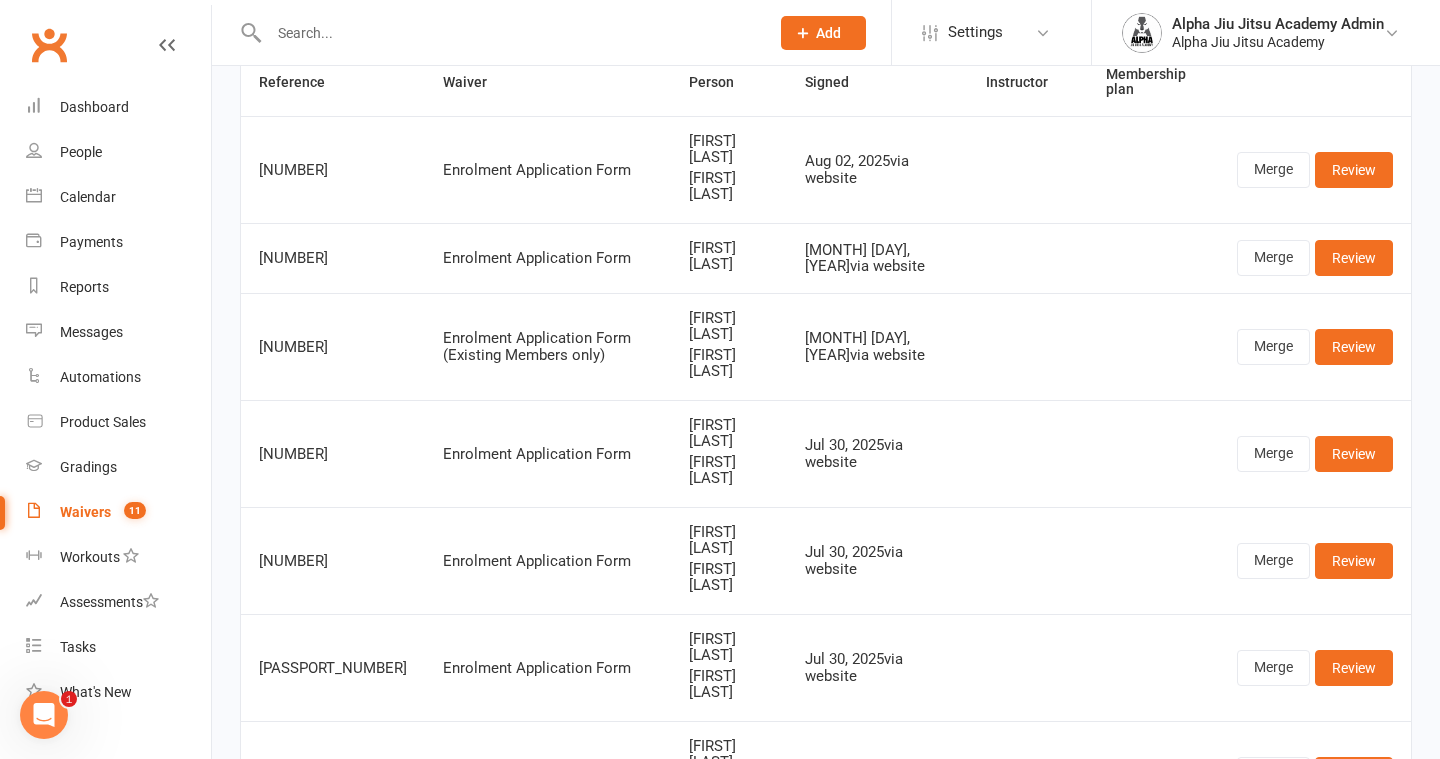 scroll, scrollTop: 0, scrollLeft: 0, axis: both 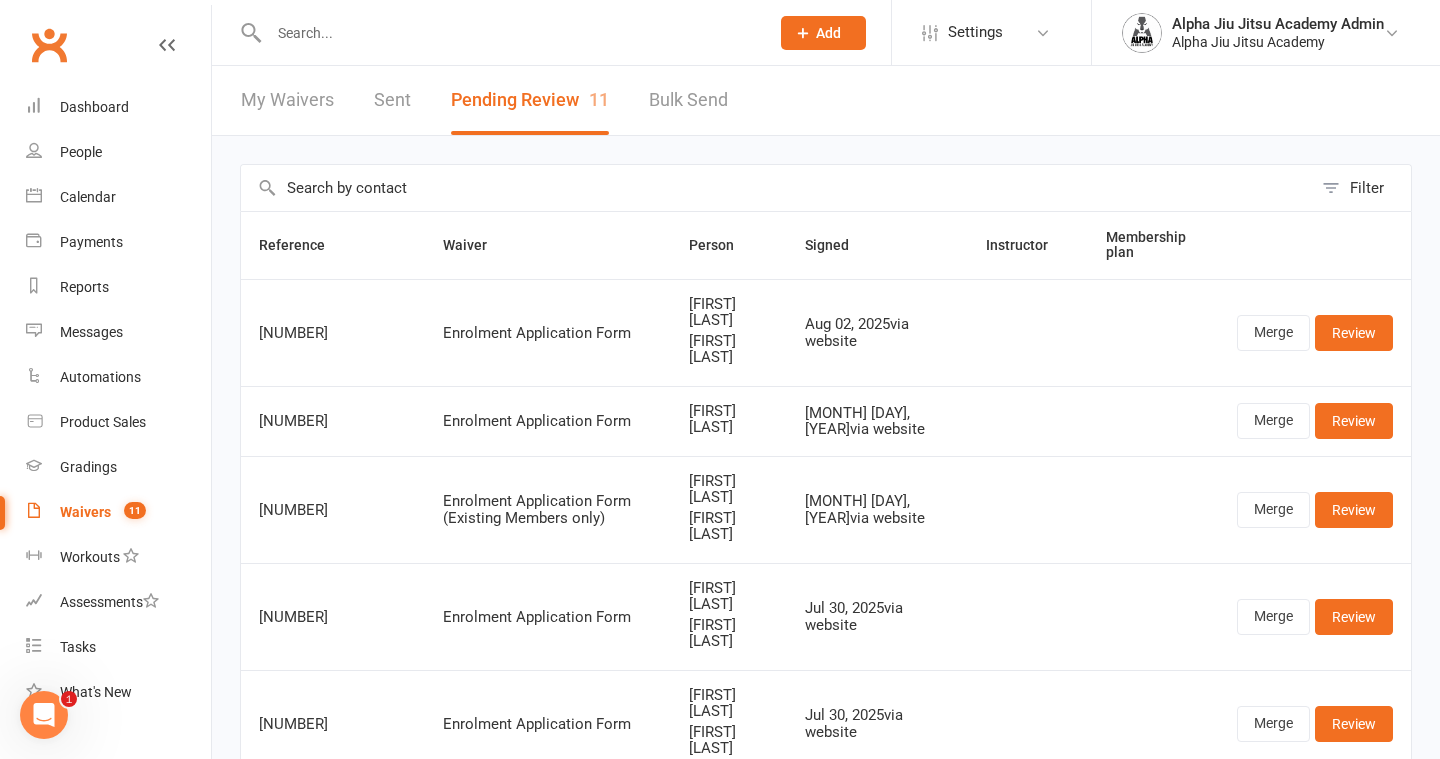 click on "Waivers" at bounding box center [85, 512] 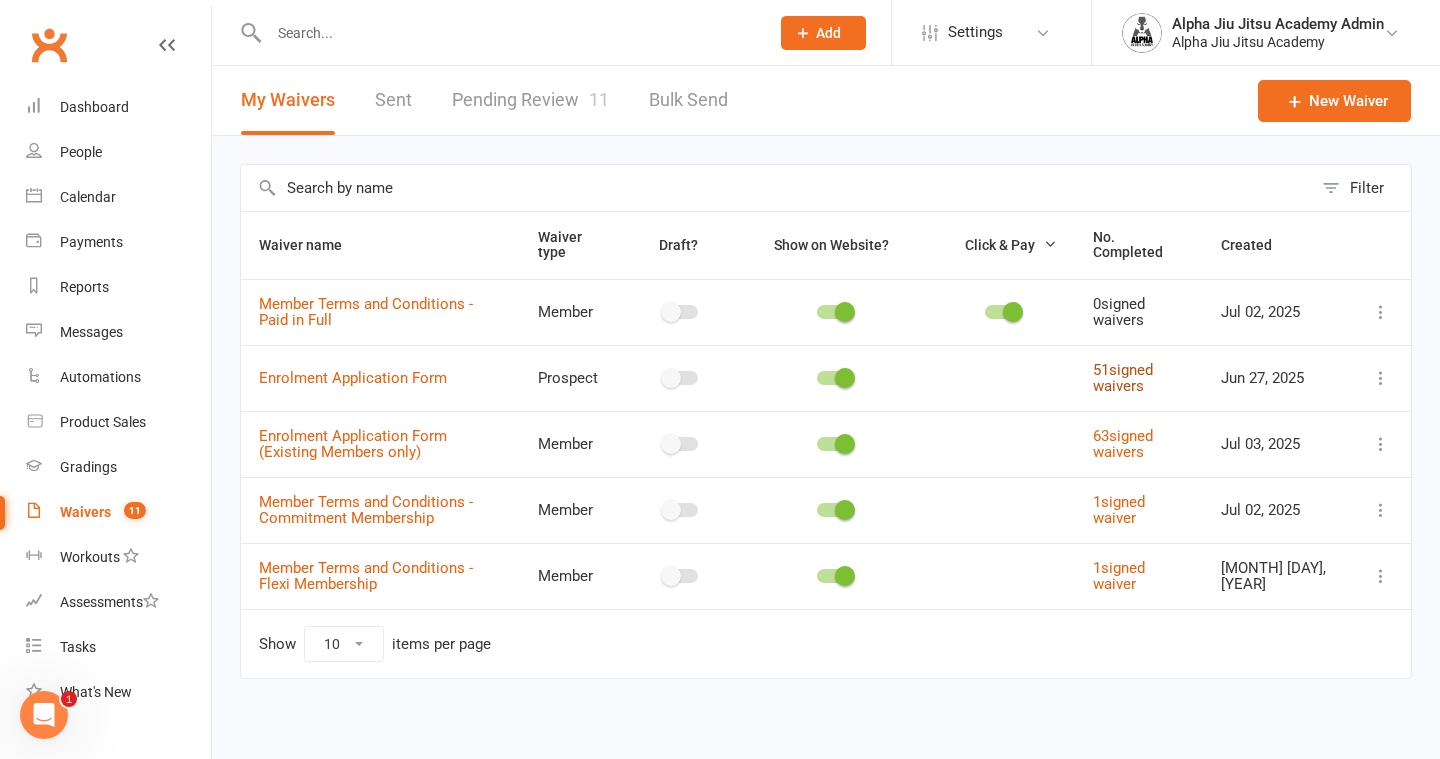 click on "51 signed waivers" at bounding box center (1123, 378) 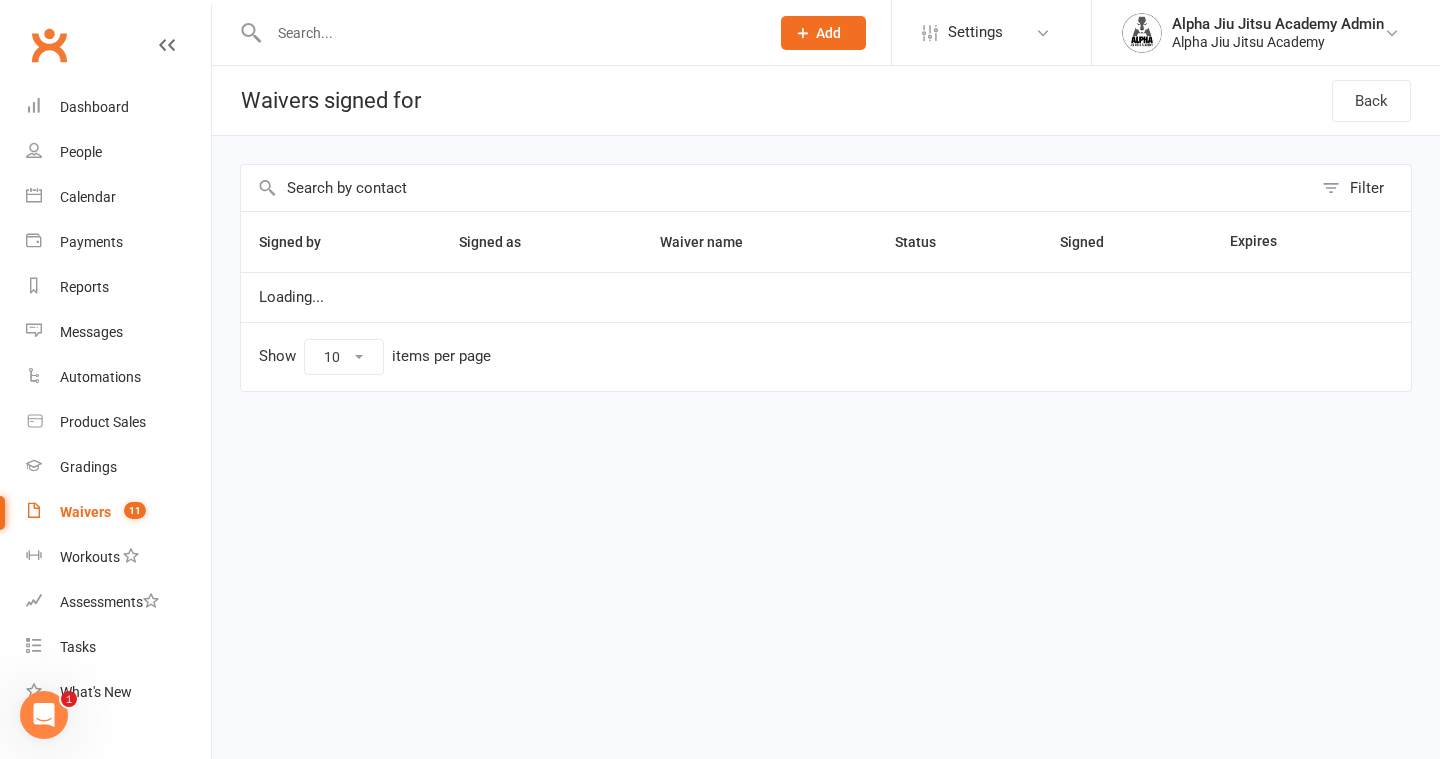 select on "100" 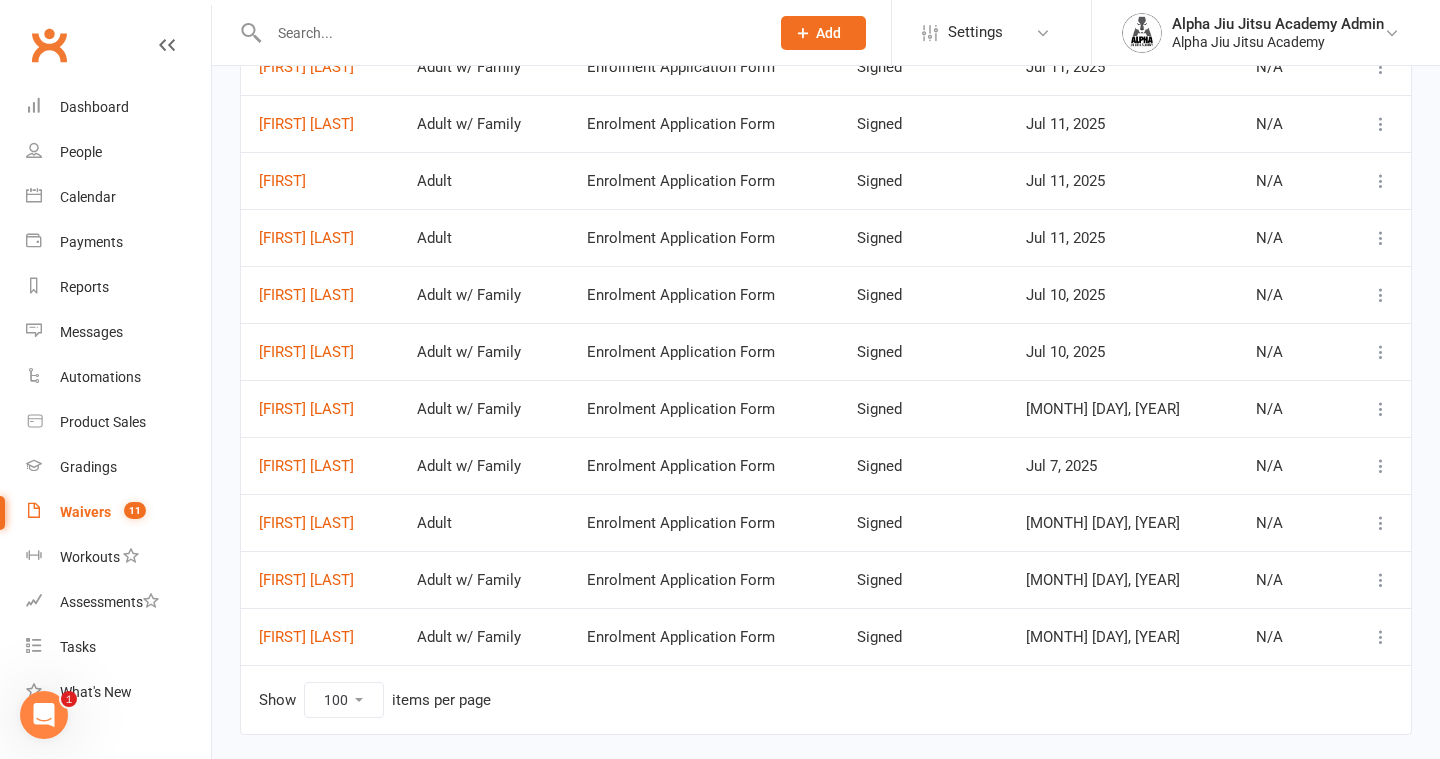 scroll, scrollTop: 2519, scrollLeft: 0, axis: vertical 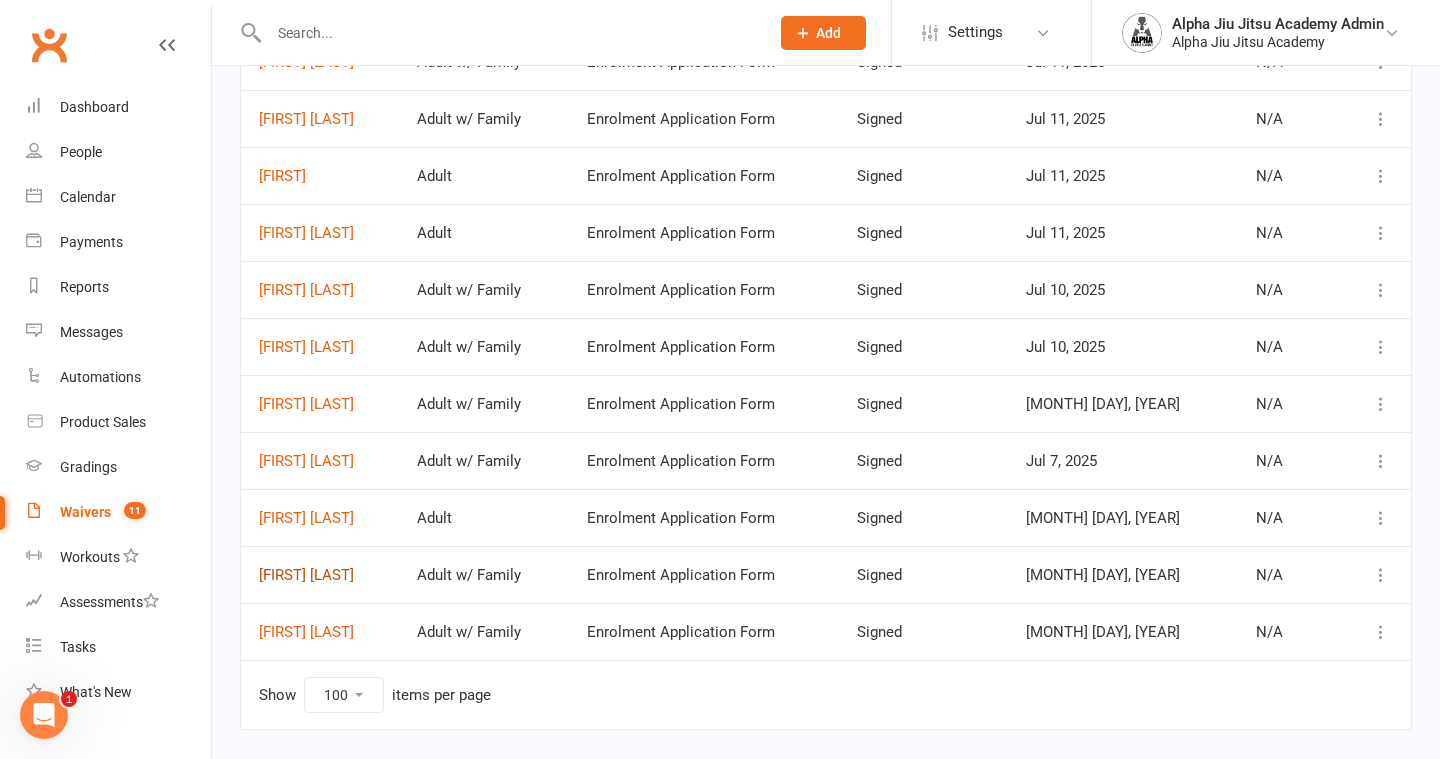 click on "[FIRST] [LAST]" at bounding box center [320, 575] 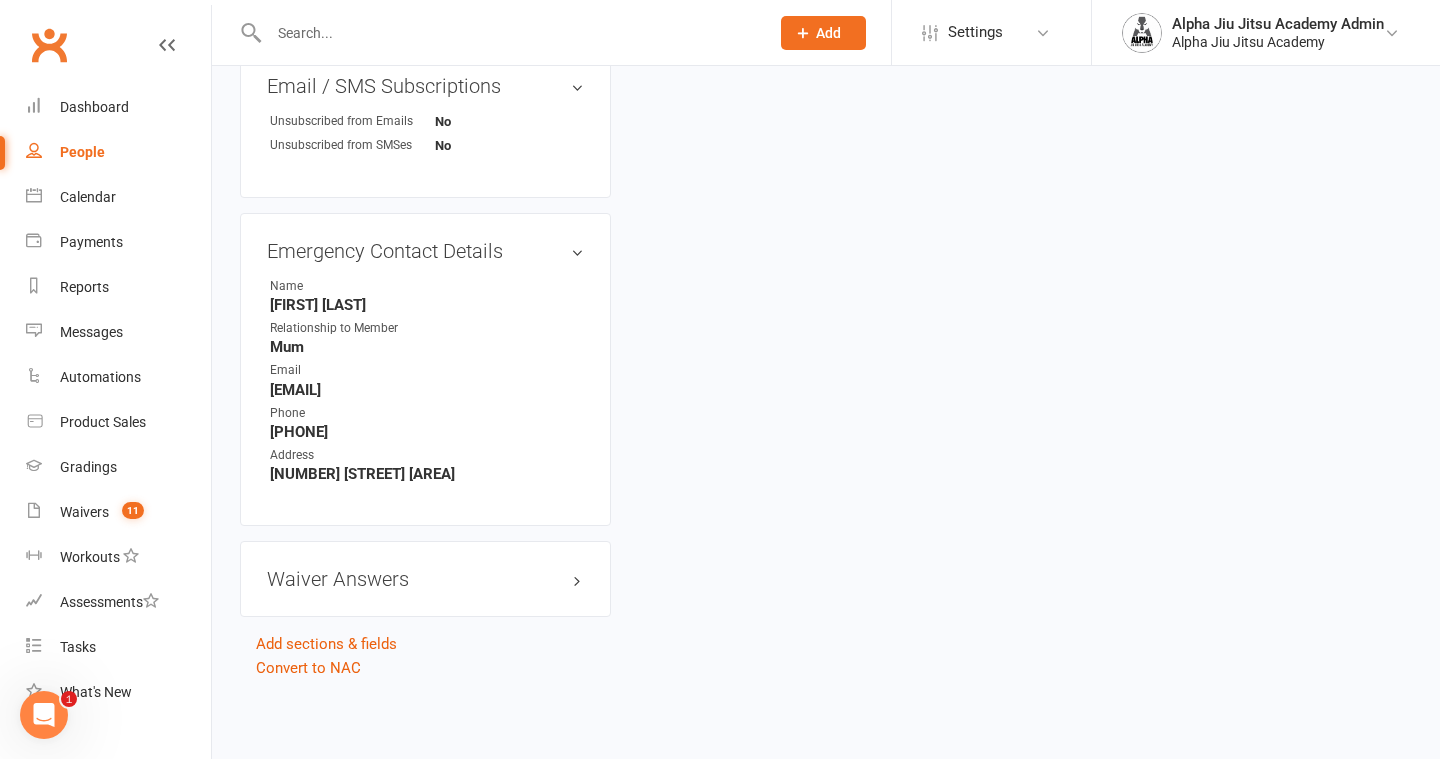 scroll, scrollTop: 0, scrollLeft: 0, axis: both 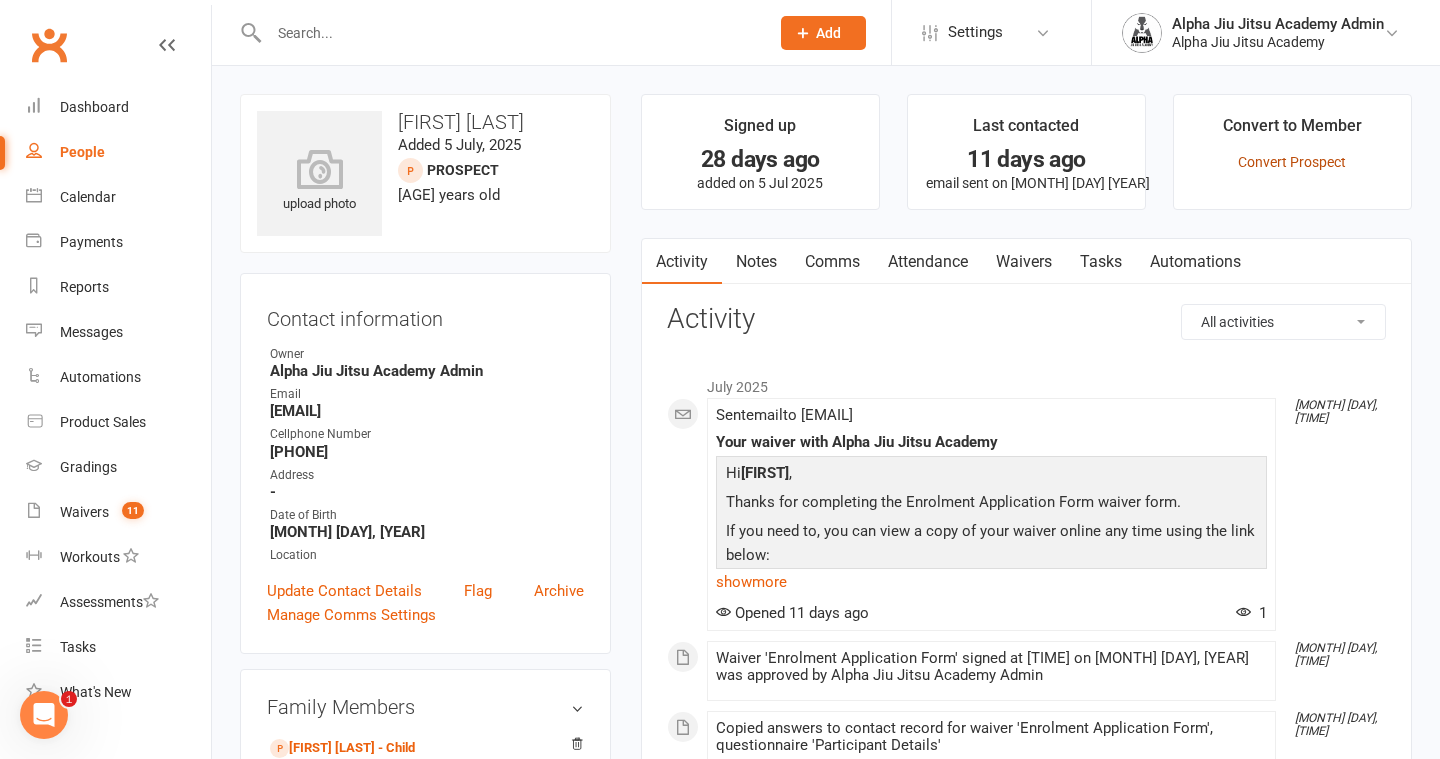 click on "Convert Prospect" at bounding box center [1292, 162] 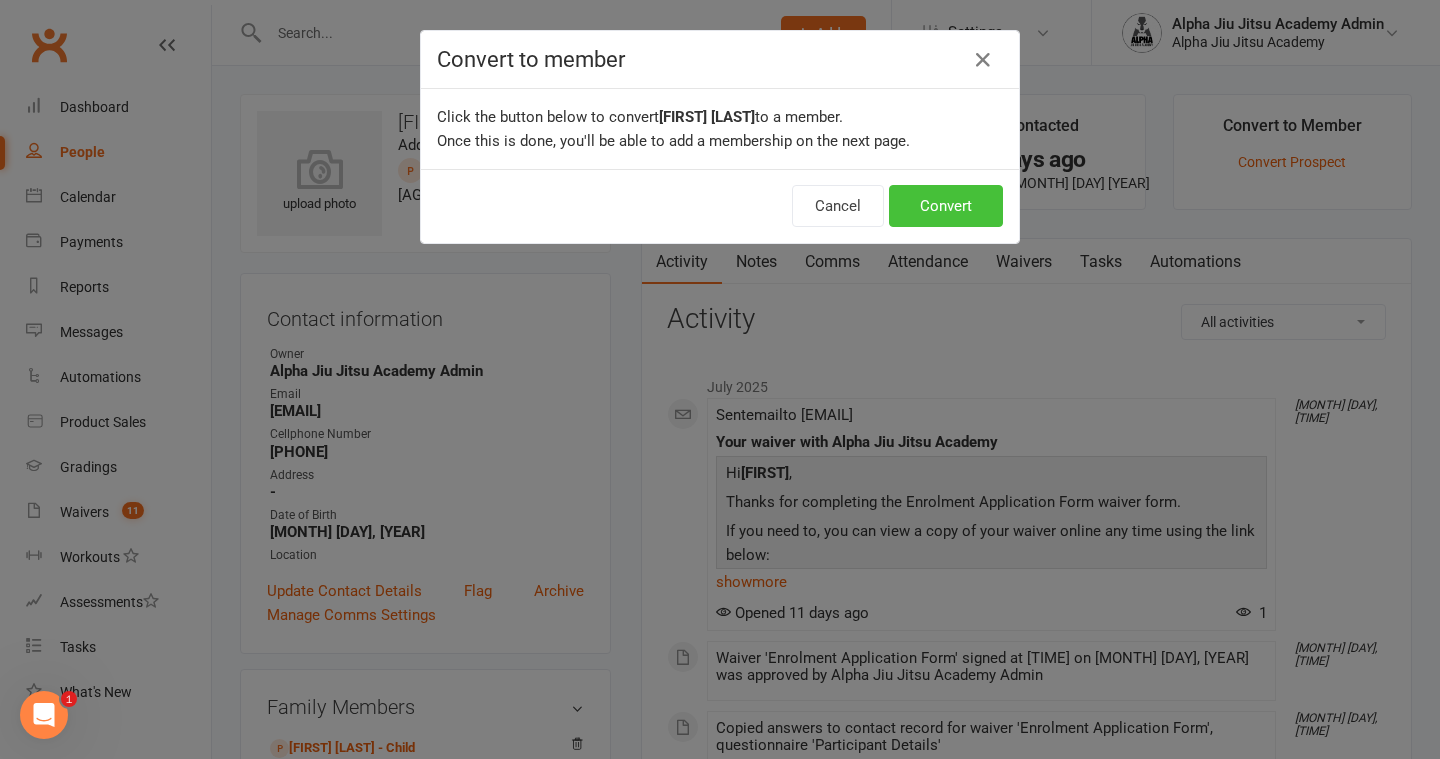click on "Convert" at bounding box center [946, 206] 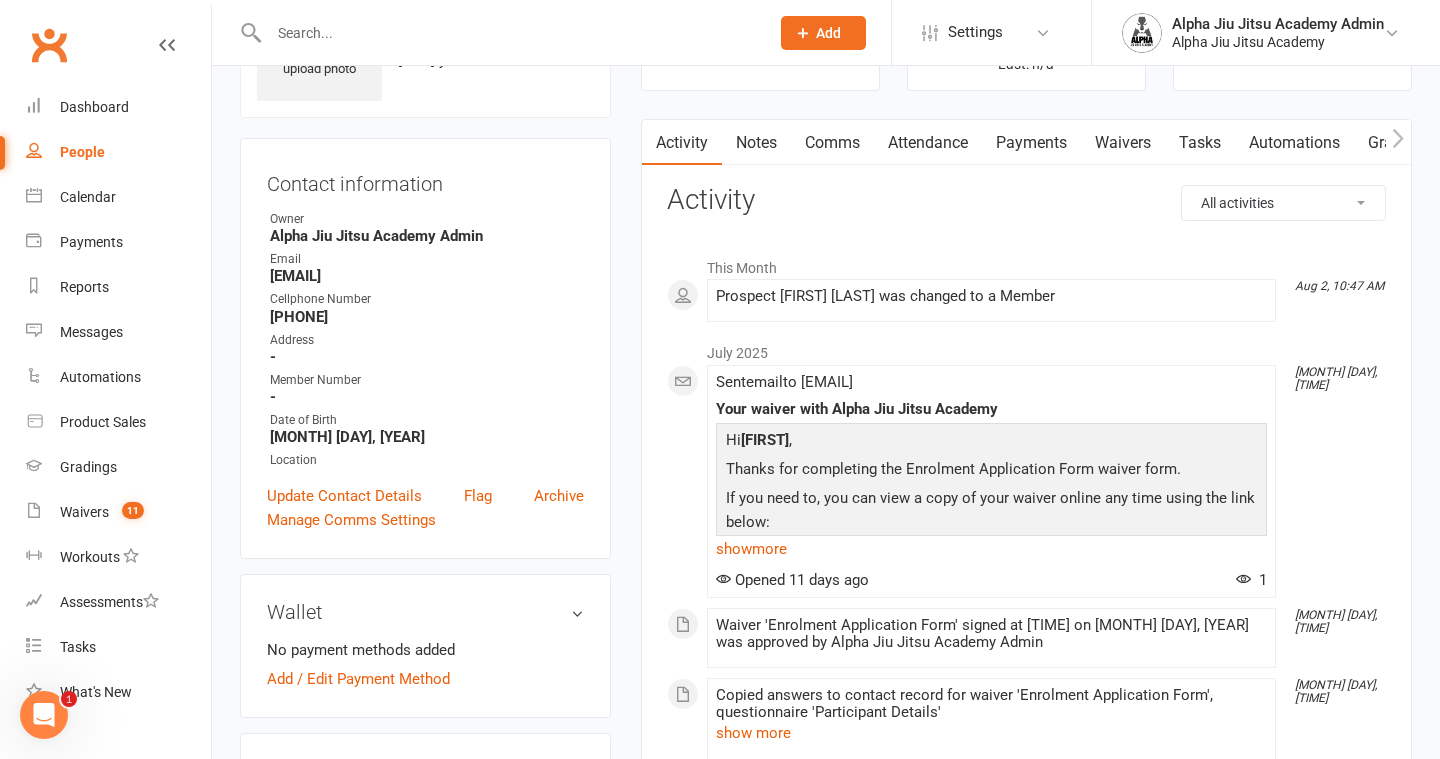 scroll, scrollTop: 0, scrollLeft: 0, axis: both 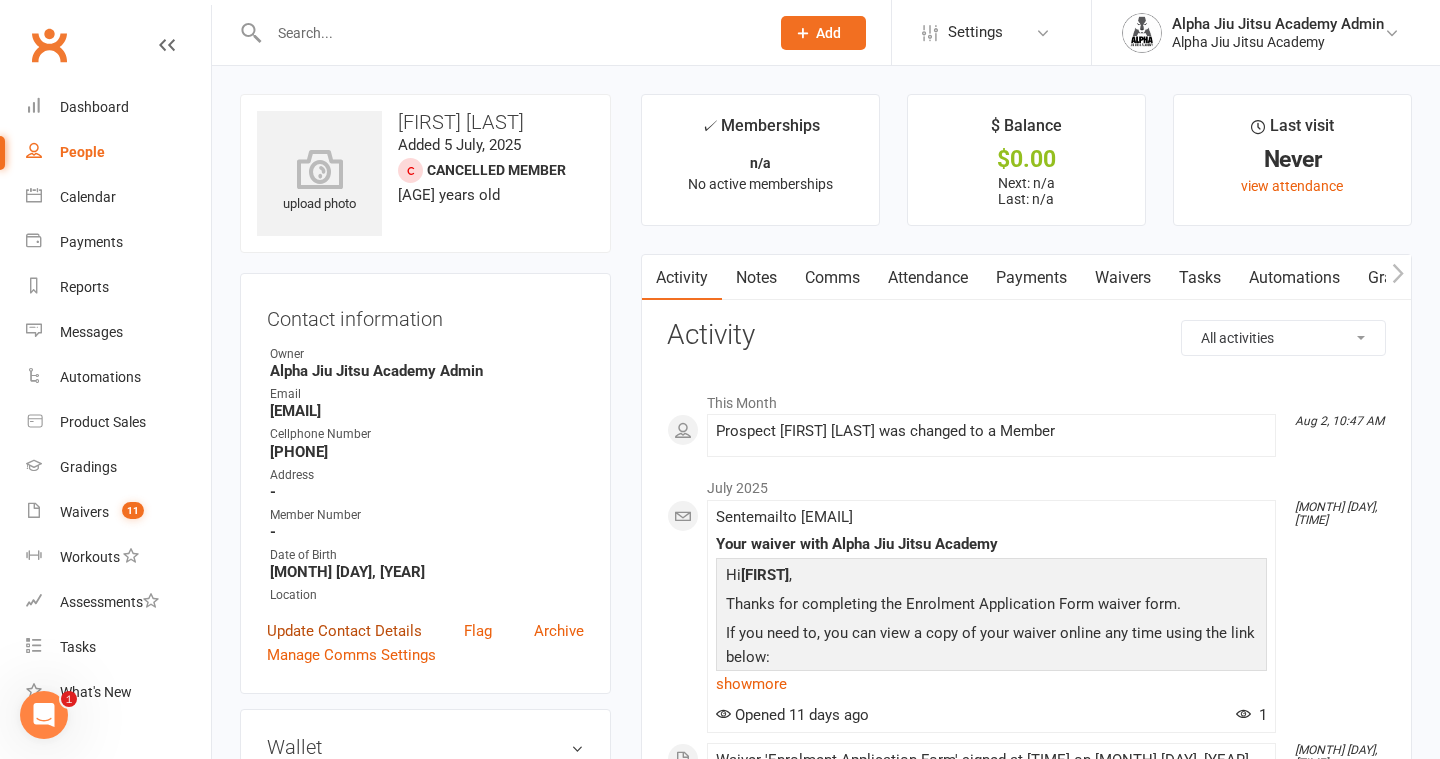 click on "Update Contact Details" at bounding box center [344, 631] 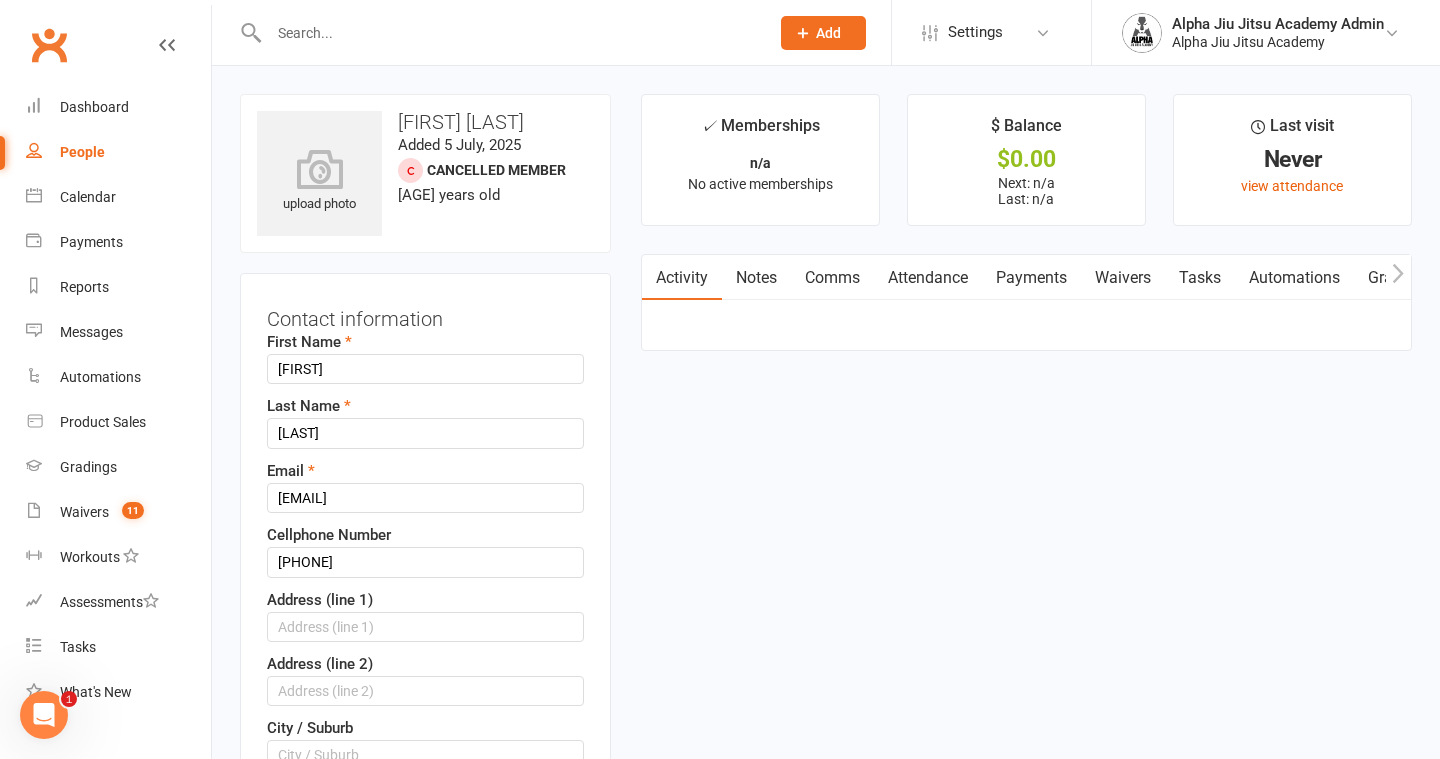 scroll, scrollTop: 94, scrollLeft: 0, axis: vertical 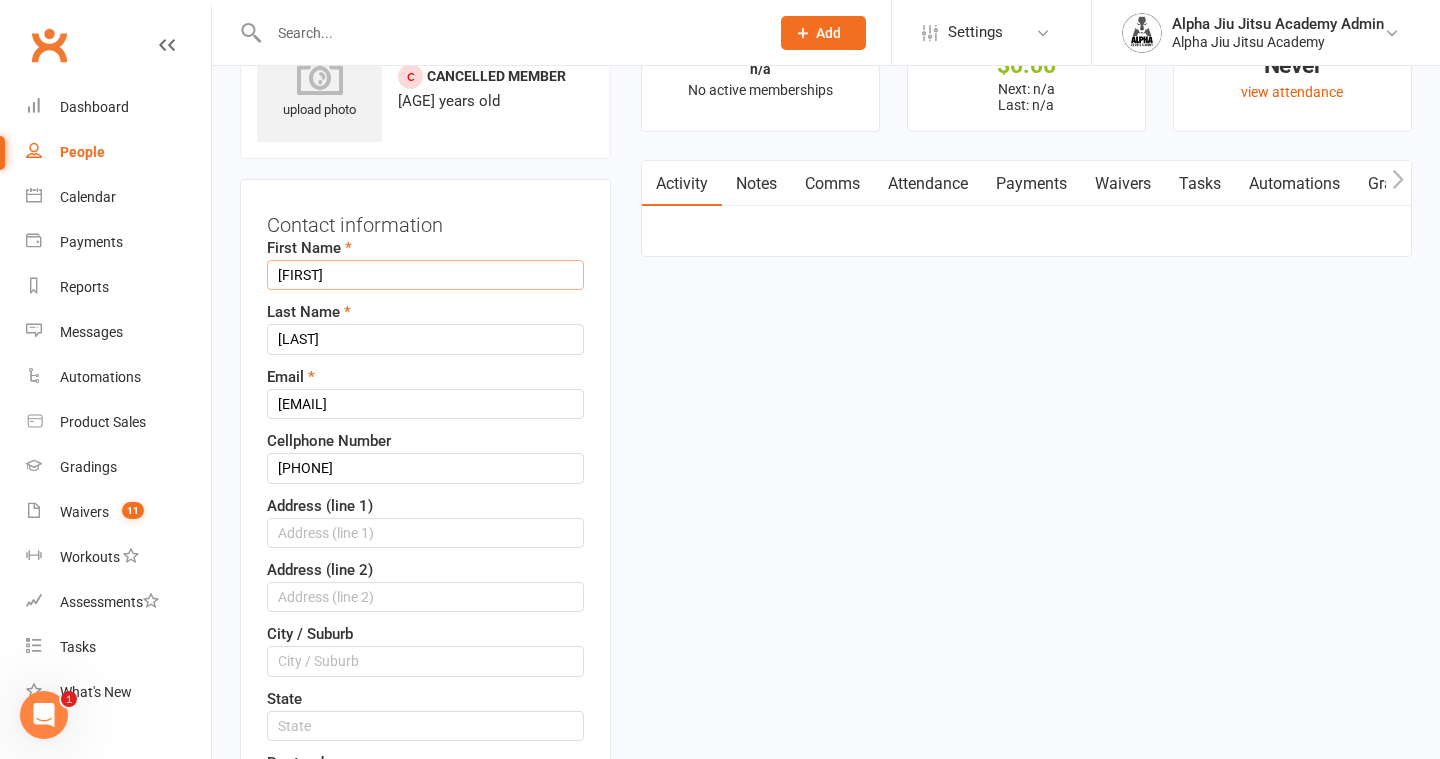 click on "[FIRST]" at bounding box center [425, 275] 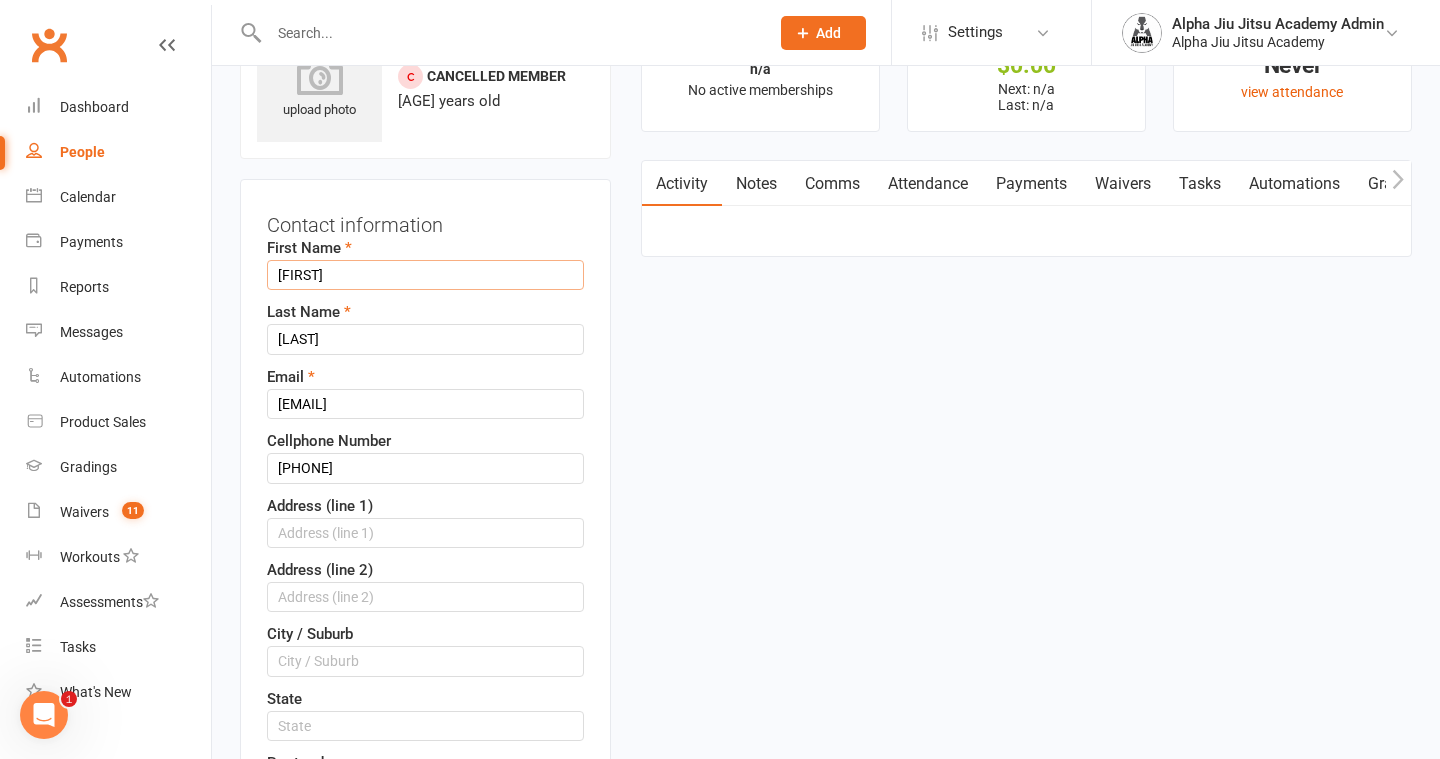 type on "[FIRST]" 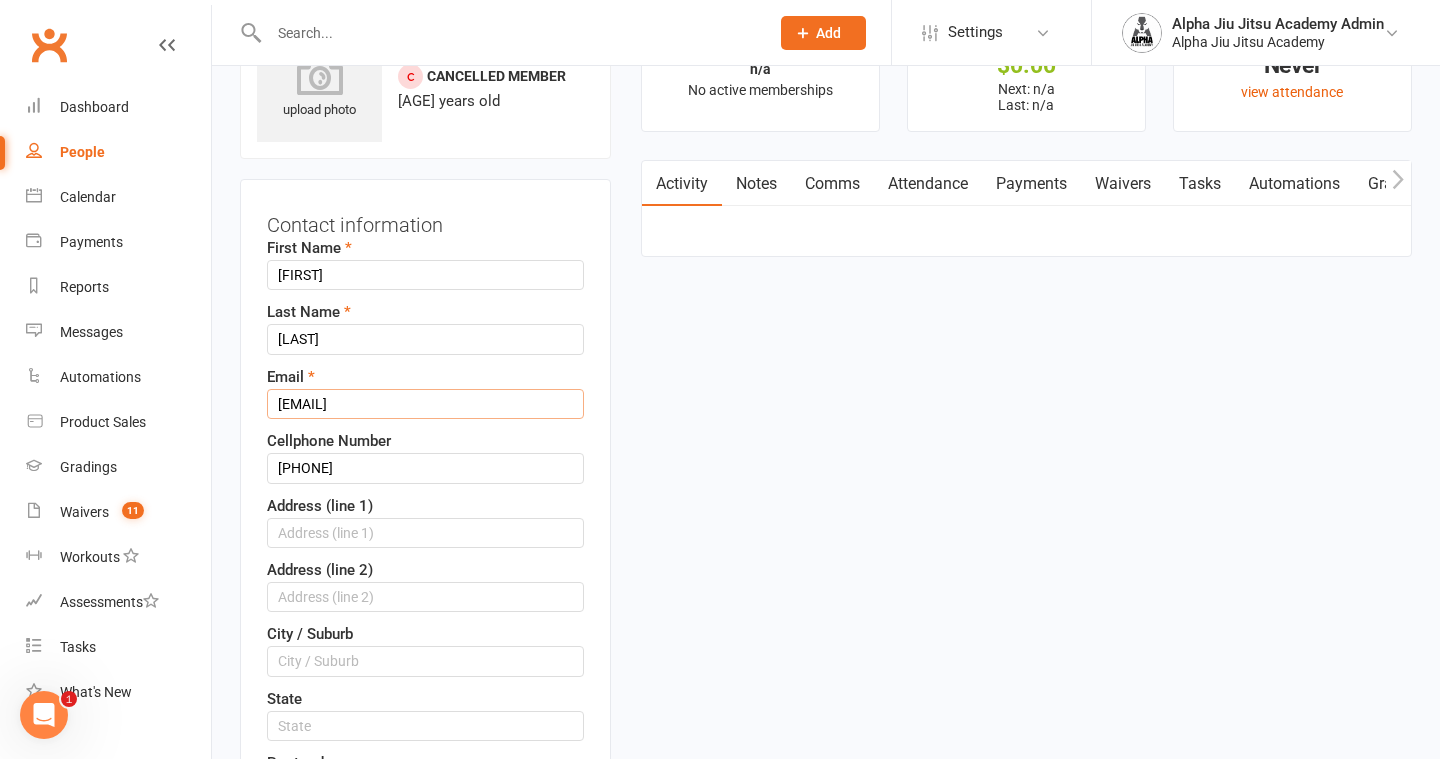click on "[EMAIL]" at bounding box center [425, 404] 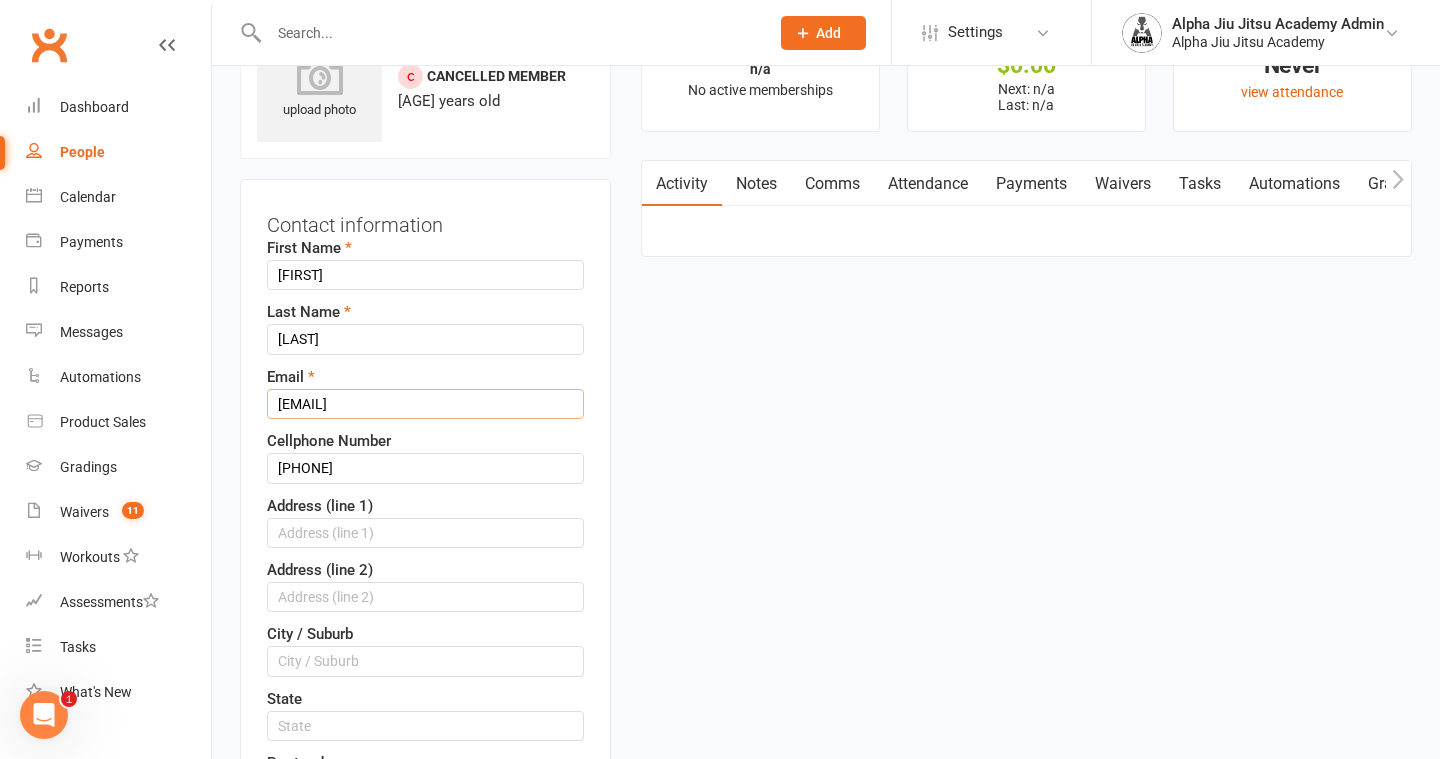 type on "[EMAIL]" 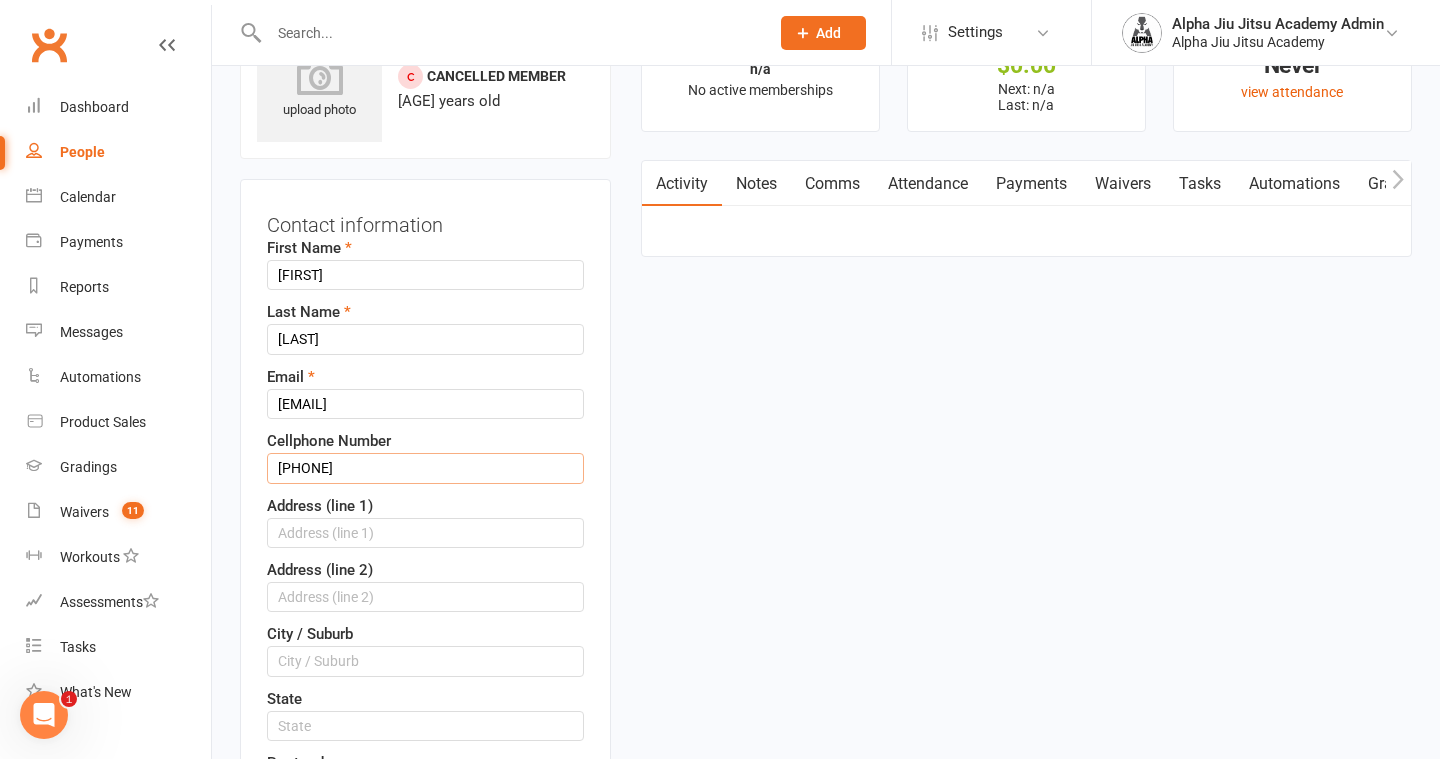 click on "[PHONE]" at bounding box center (425, 468) 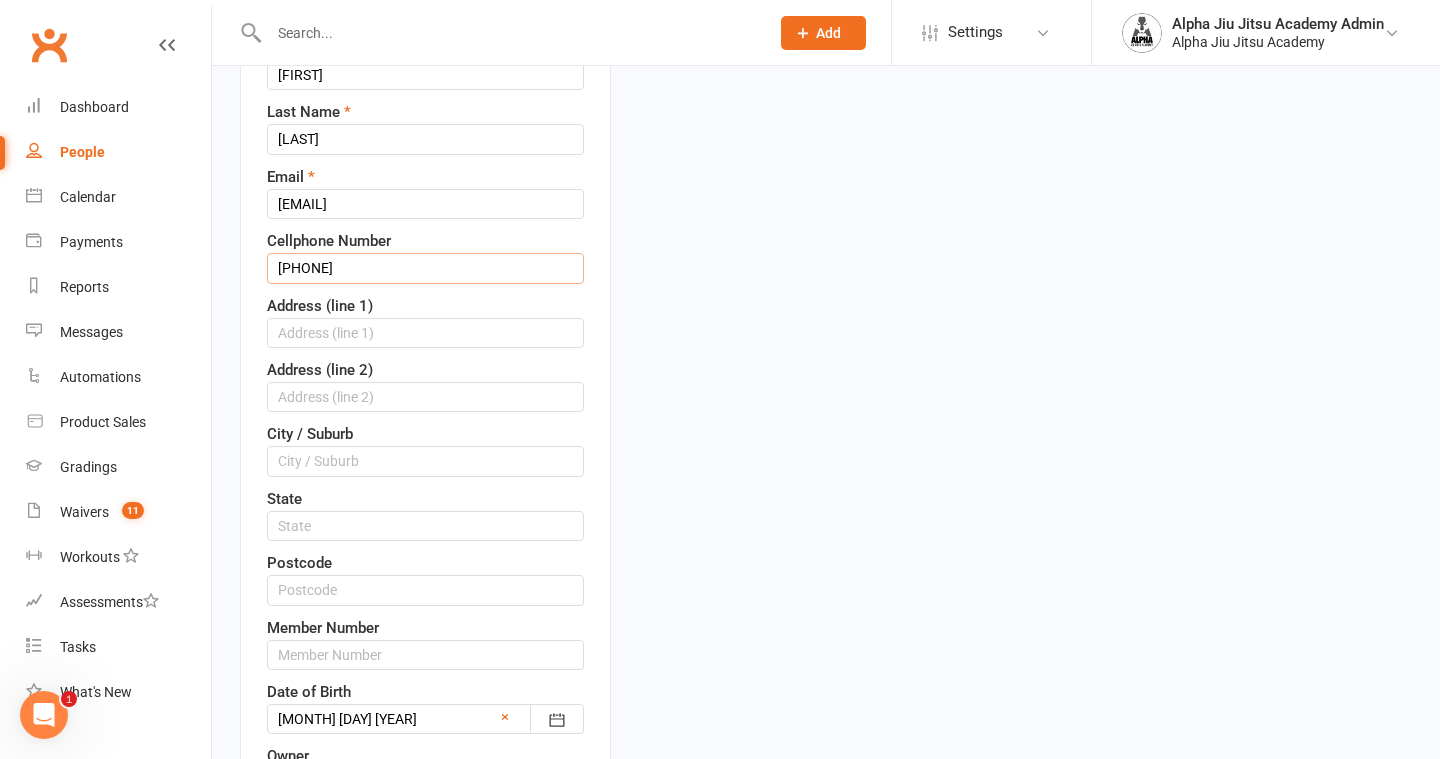 scroll, scrollTop: 436, scrollLeft: 0, axis: vertical 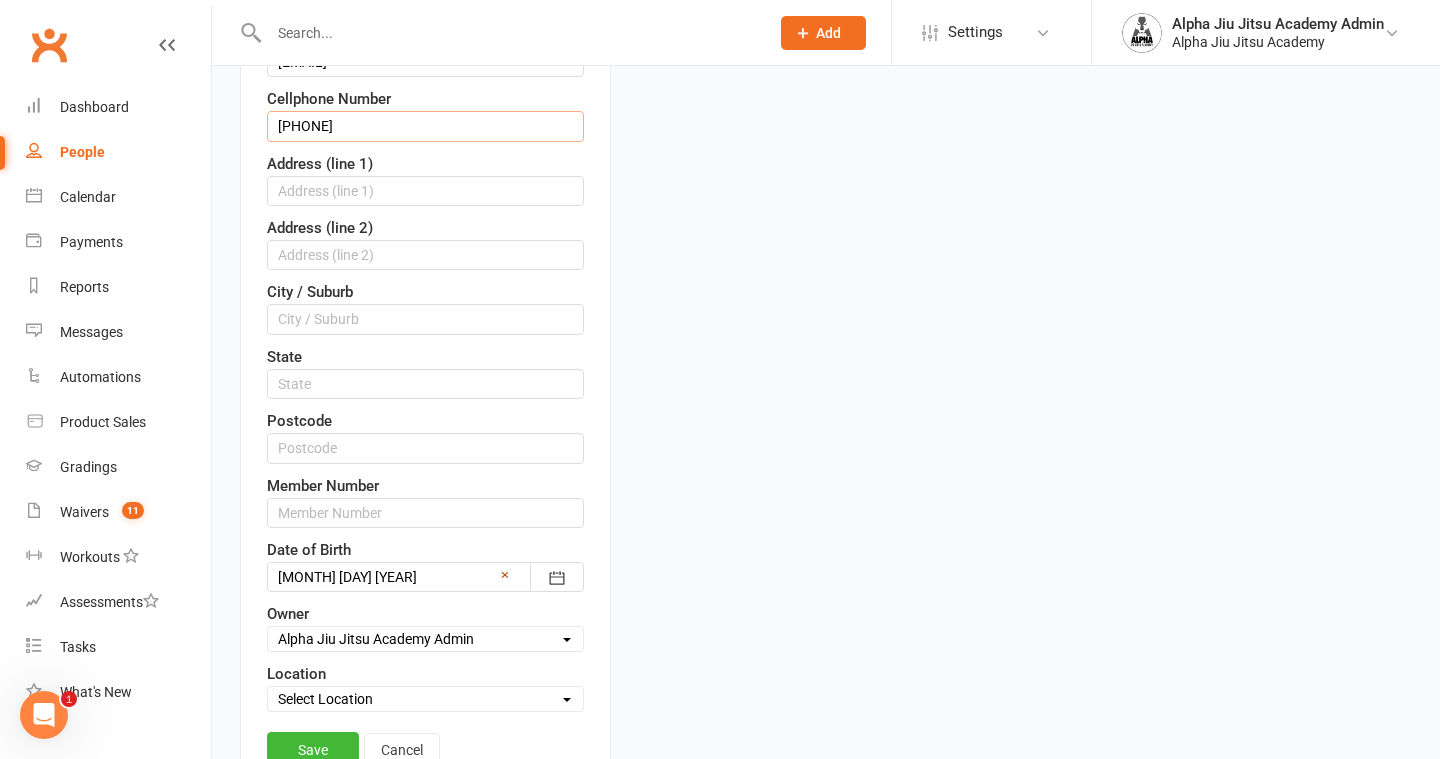 type on "[PHONE]" 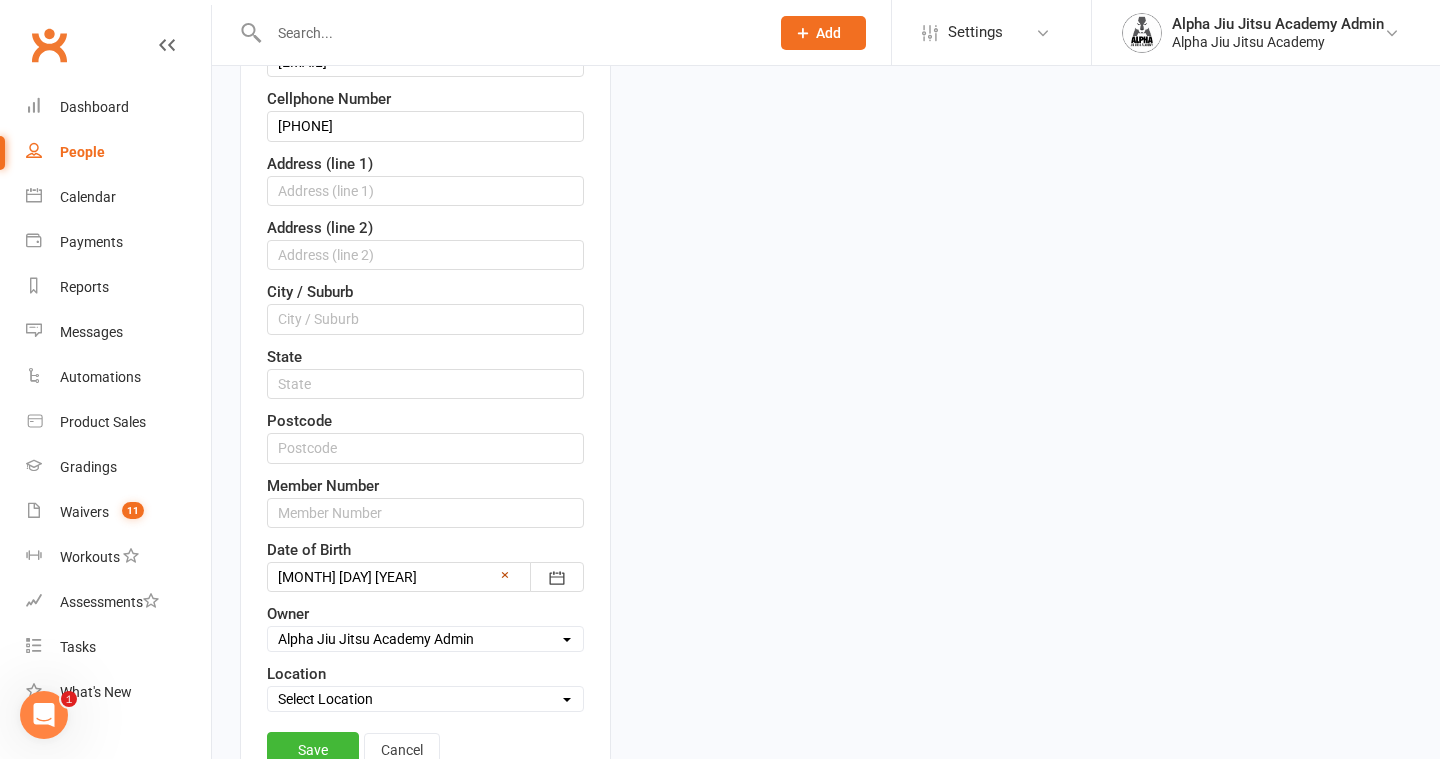 click on "×" at bounding box center (505, 575) 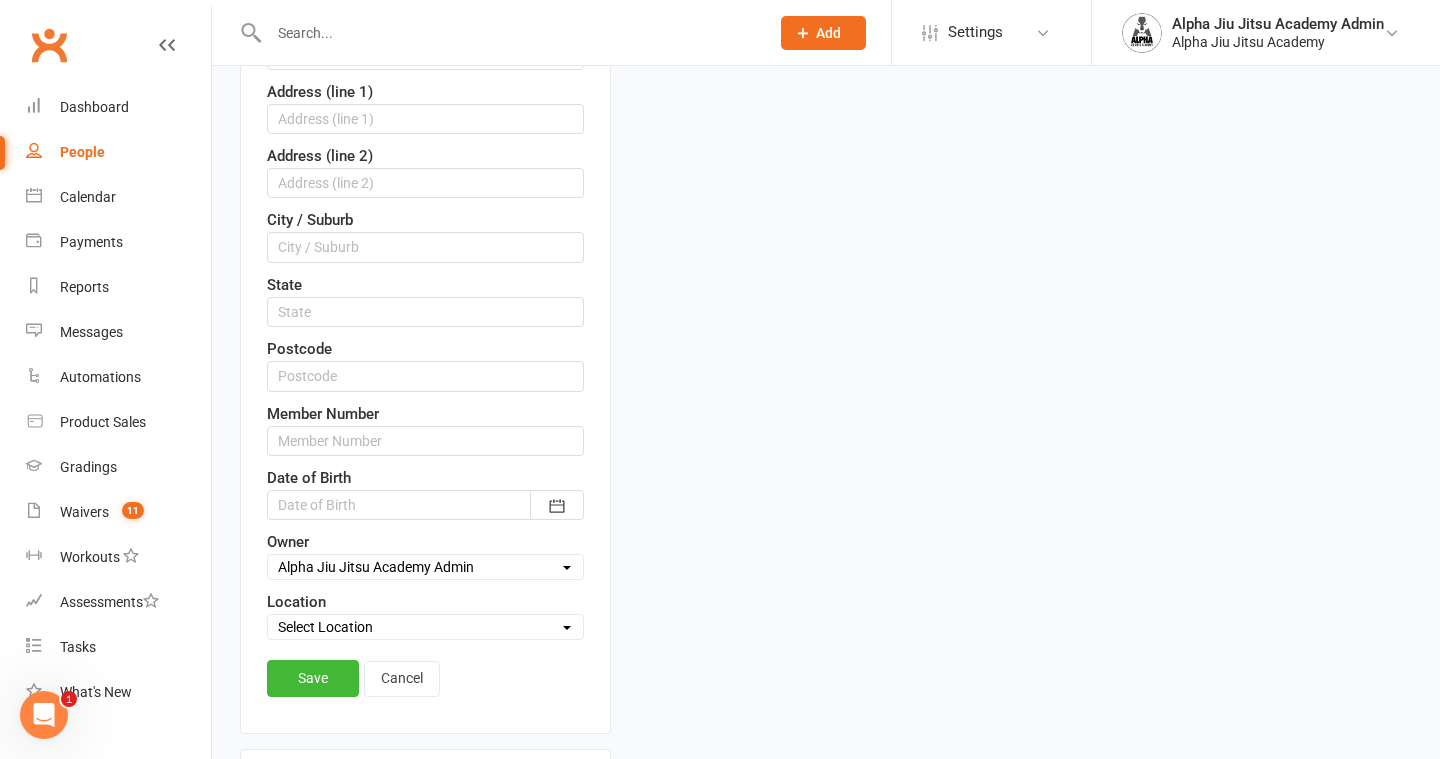 scroll, scrollTop: 521, scrollLeft: 0, axis: vertical 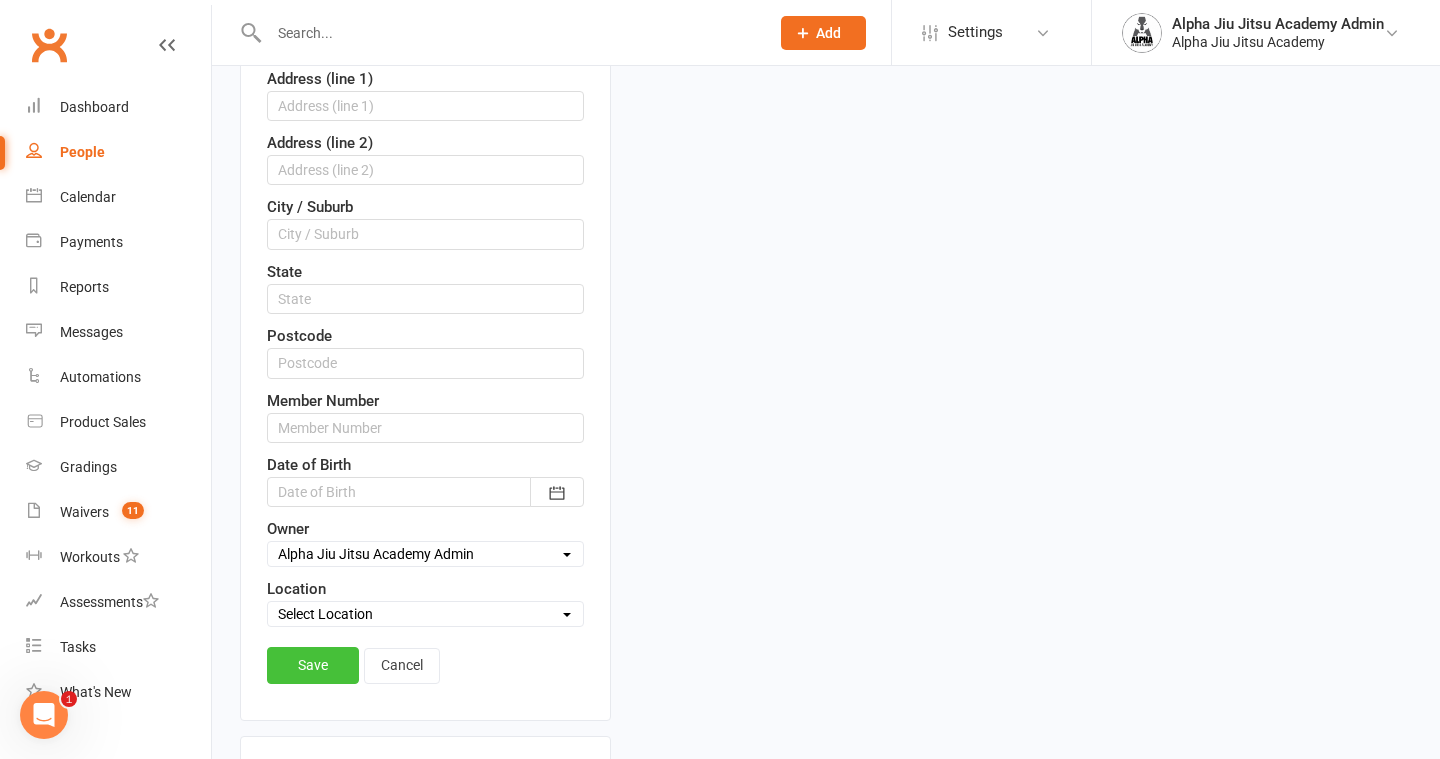 click on "Save" at bounding box center [313, 665] 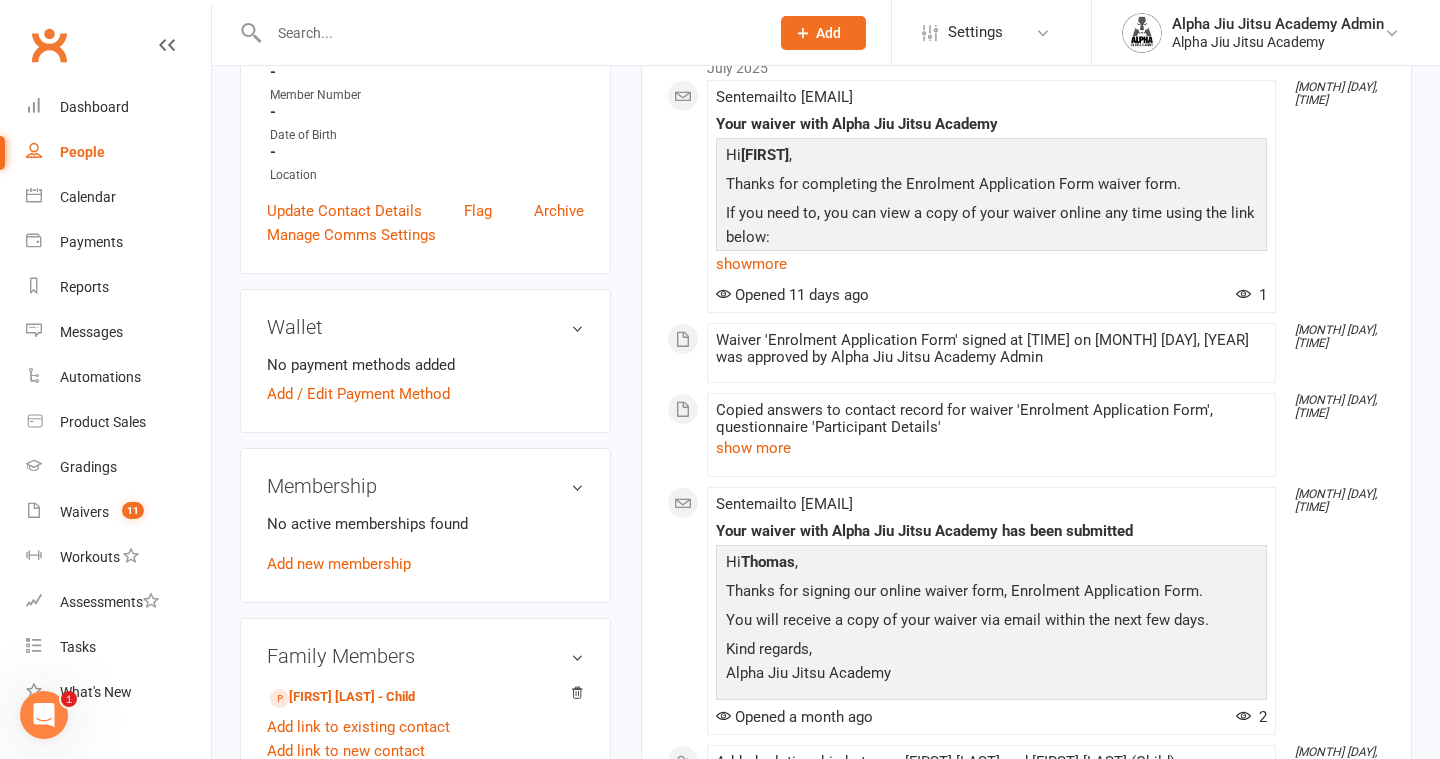 scroll, scrollTop: 440, scrollLeft: 0, axis: vertical 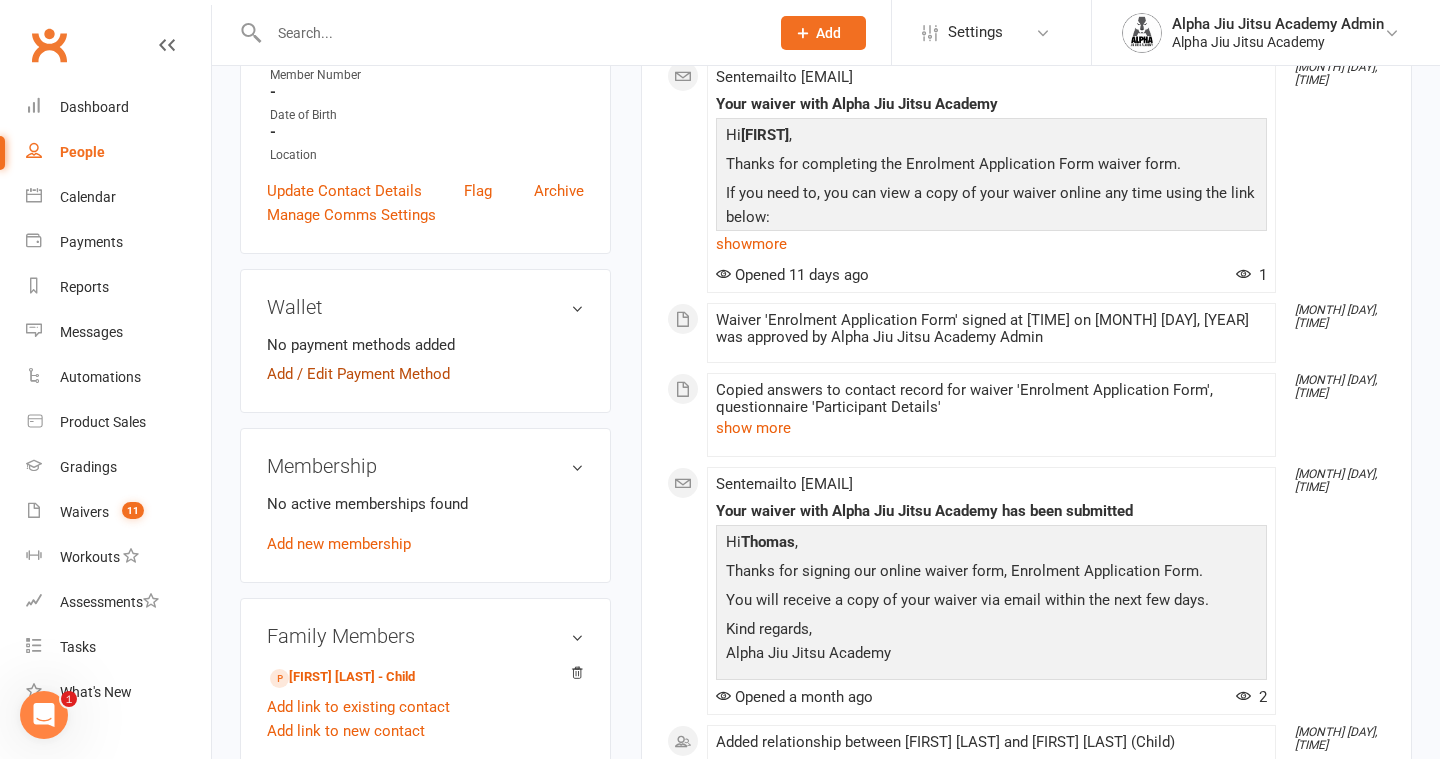 click on "Add / Edit Payment Method" at bounding box center [358, 374] 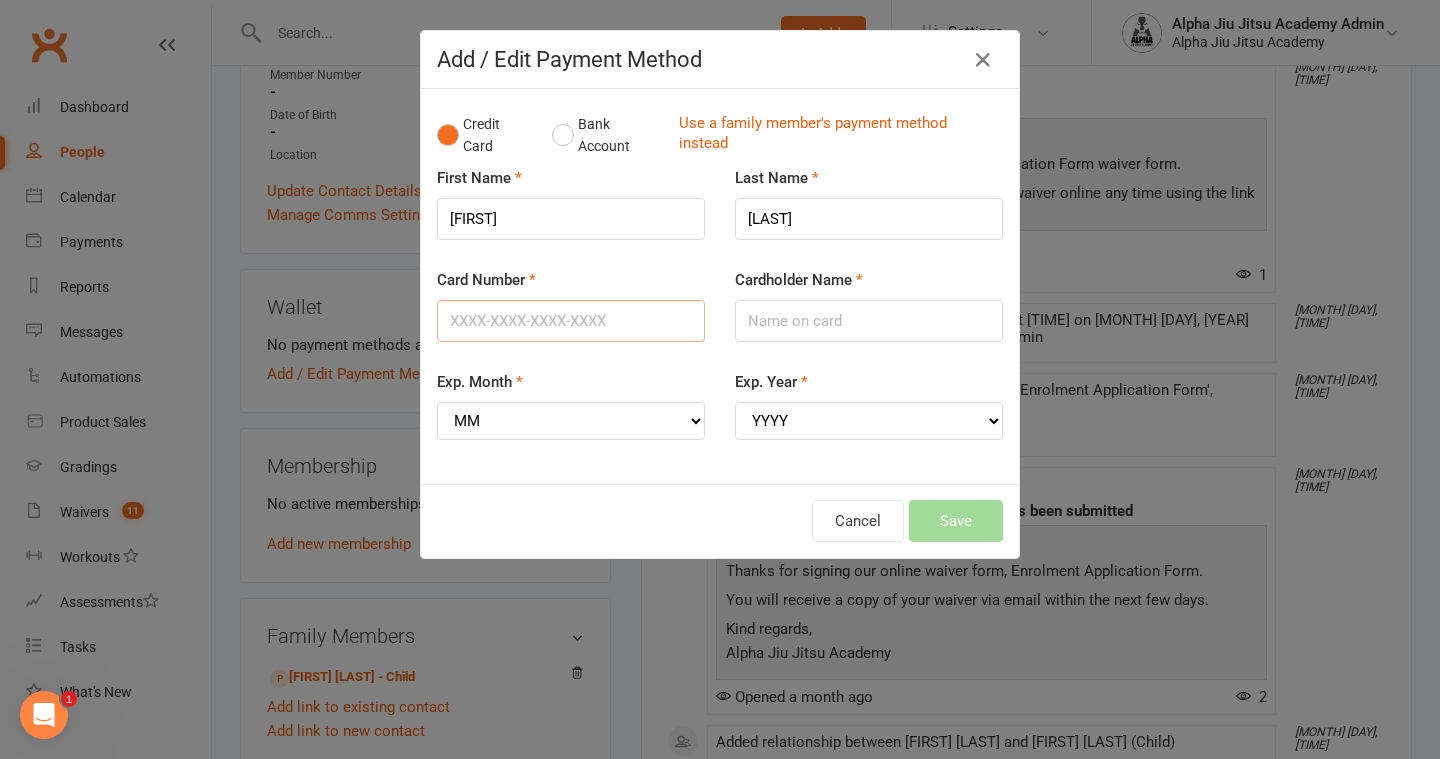 click on "Card Number" at bounding box center (571, 321) 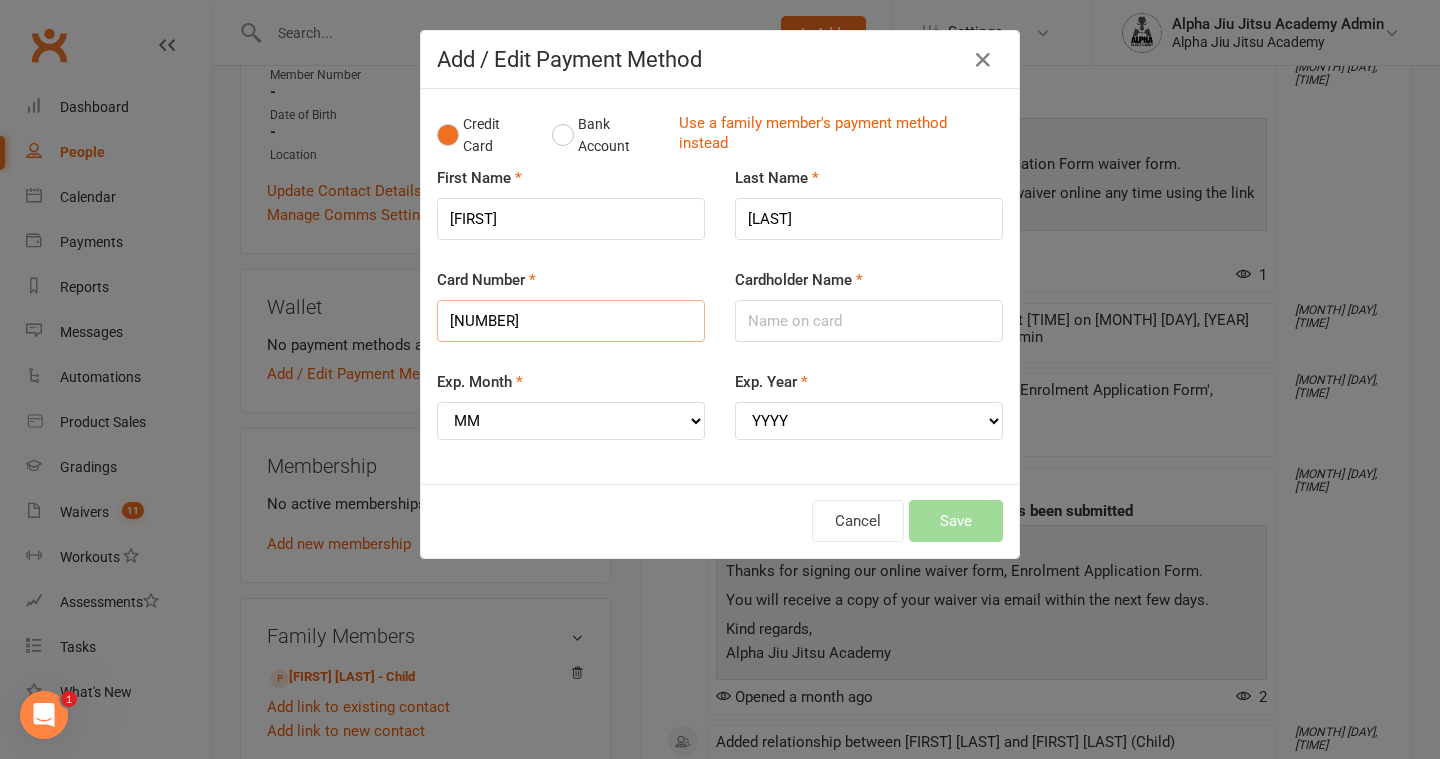 type on "[NUMBER]" 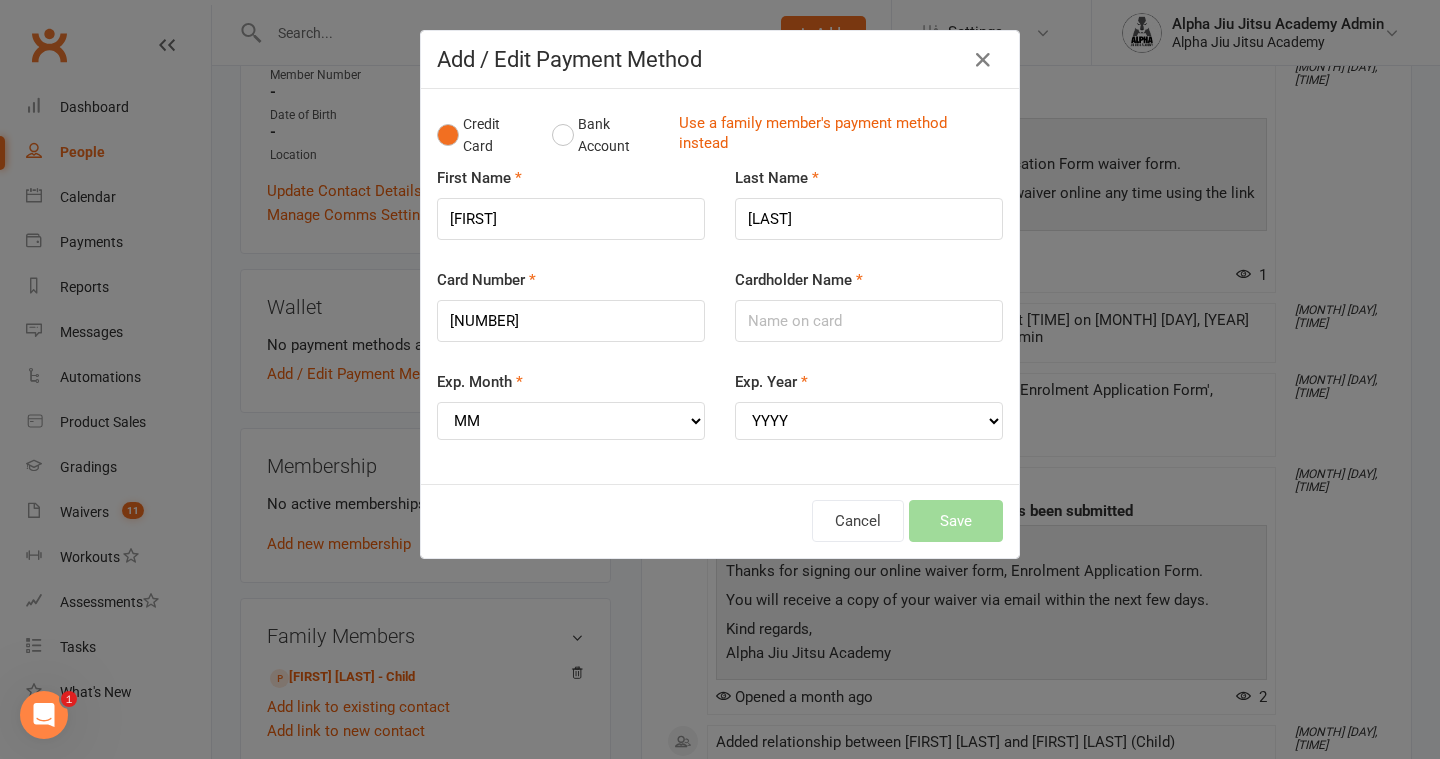 click on "Cardholder Name" at bounding box center [869, 305] 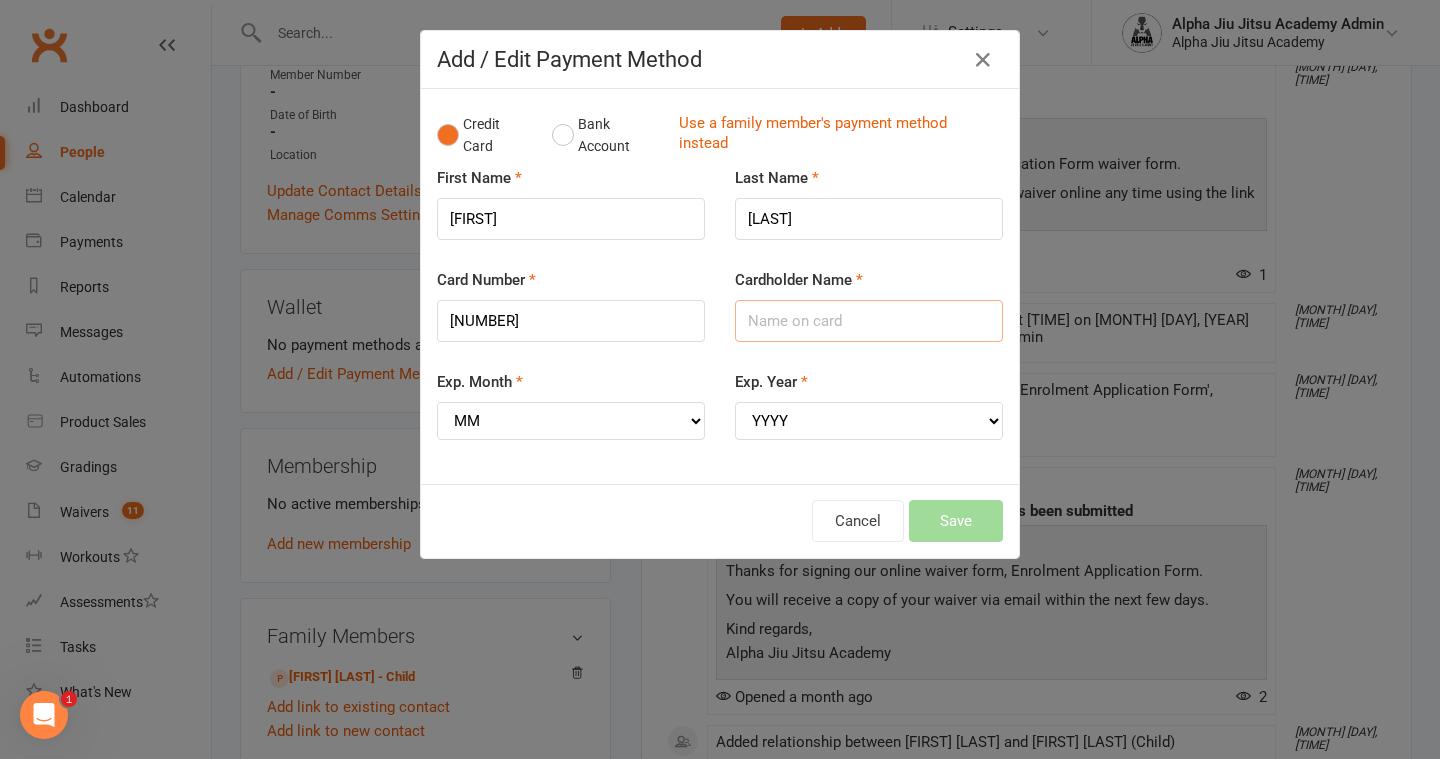 click on "Cardholder Name" at bounding box center [869, 321] 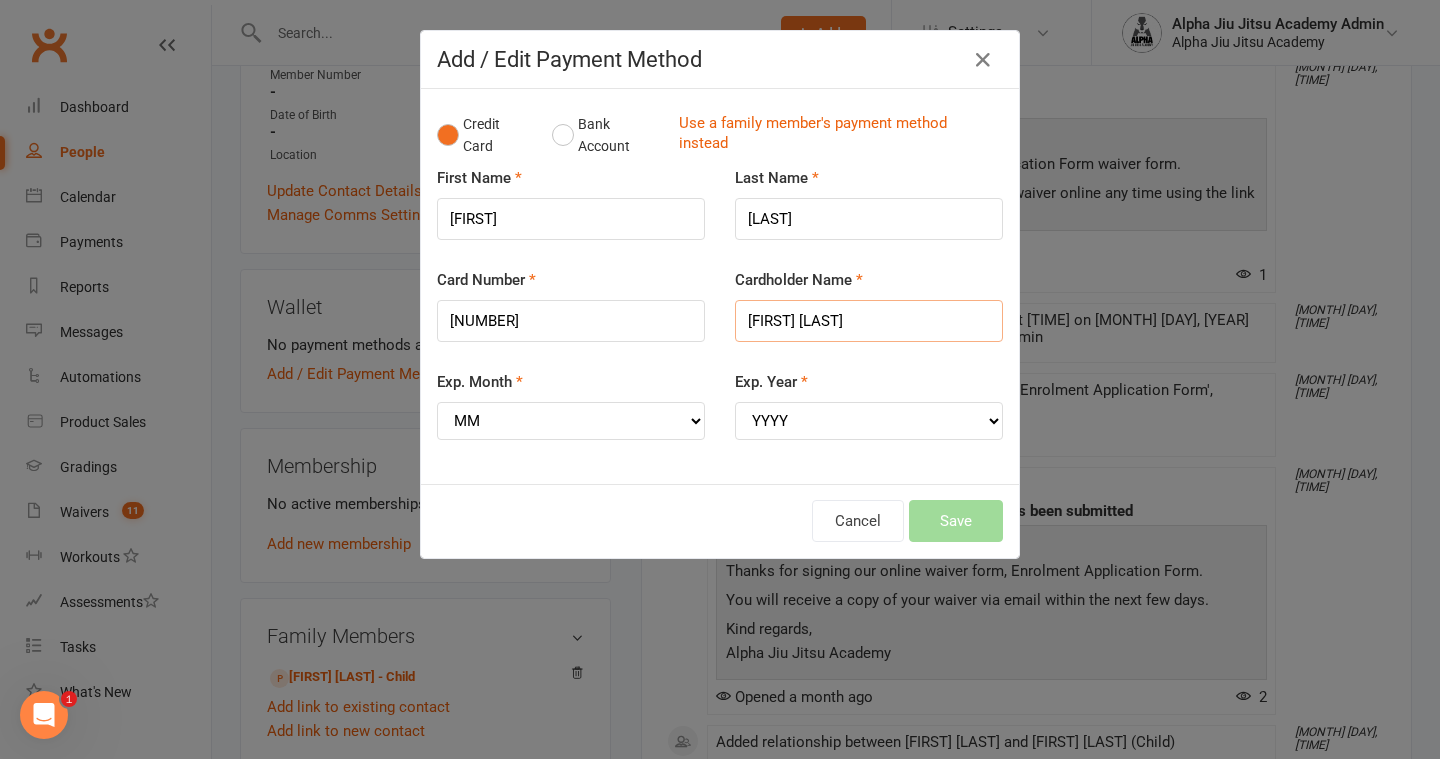 type on "[FIRST] [LAST]" 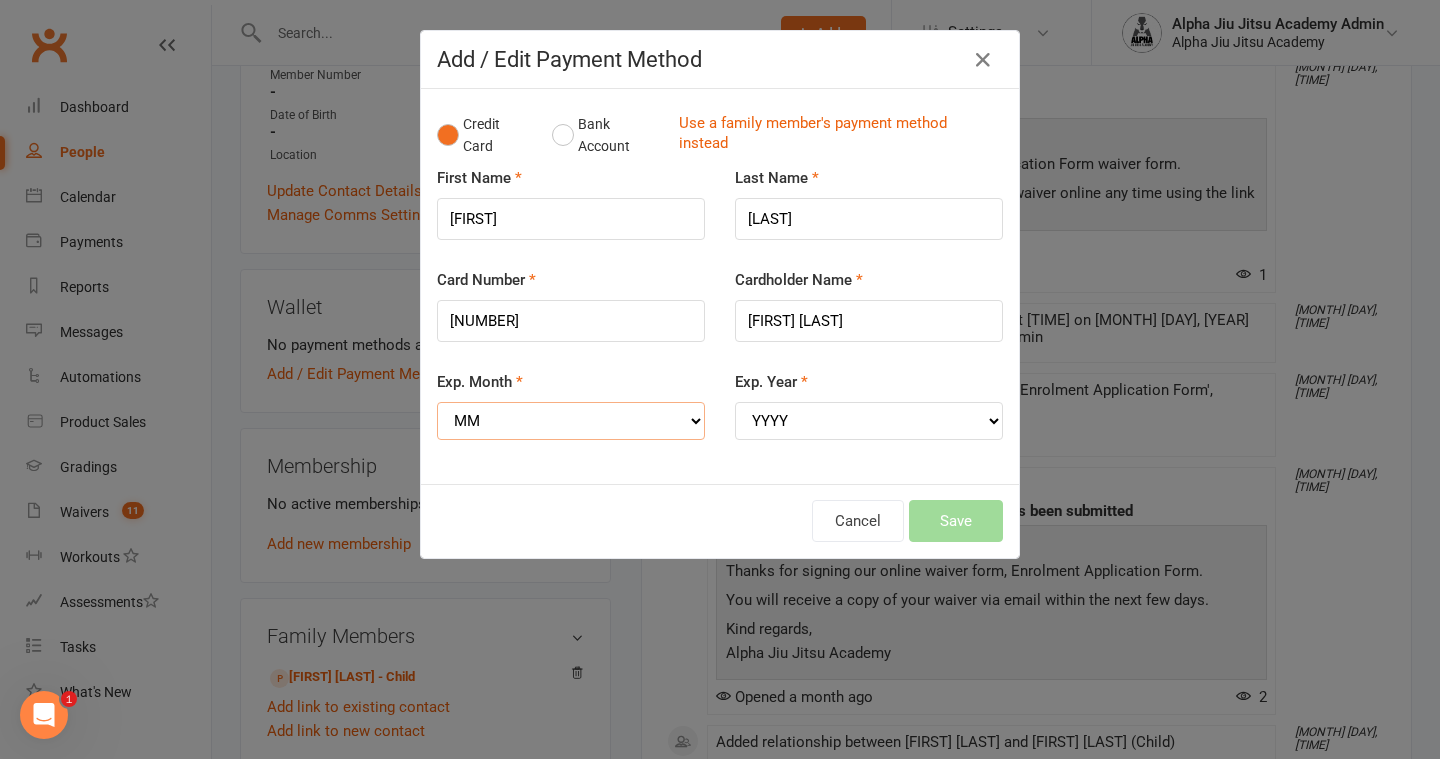 click on "MM 01 02 03 04 05 06 07 08 09 10 11 12" at bounding box center (571, 421) 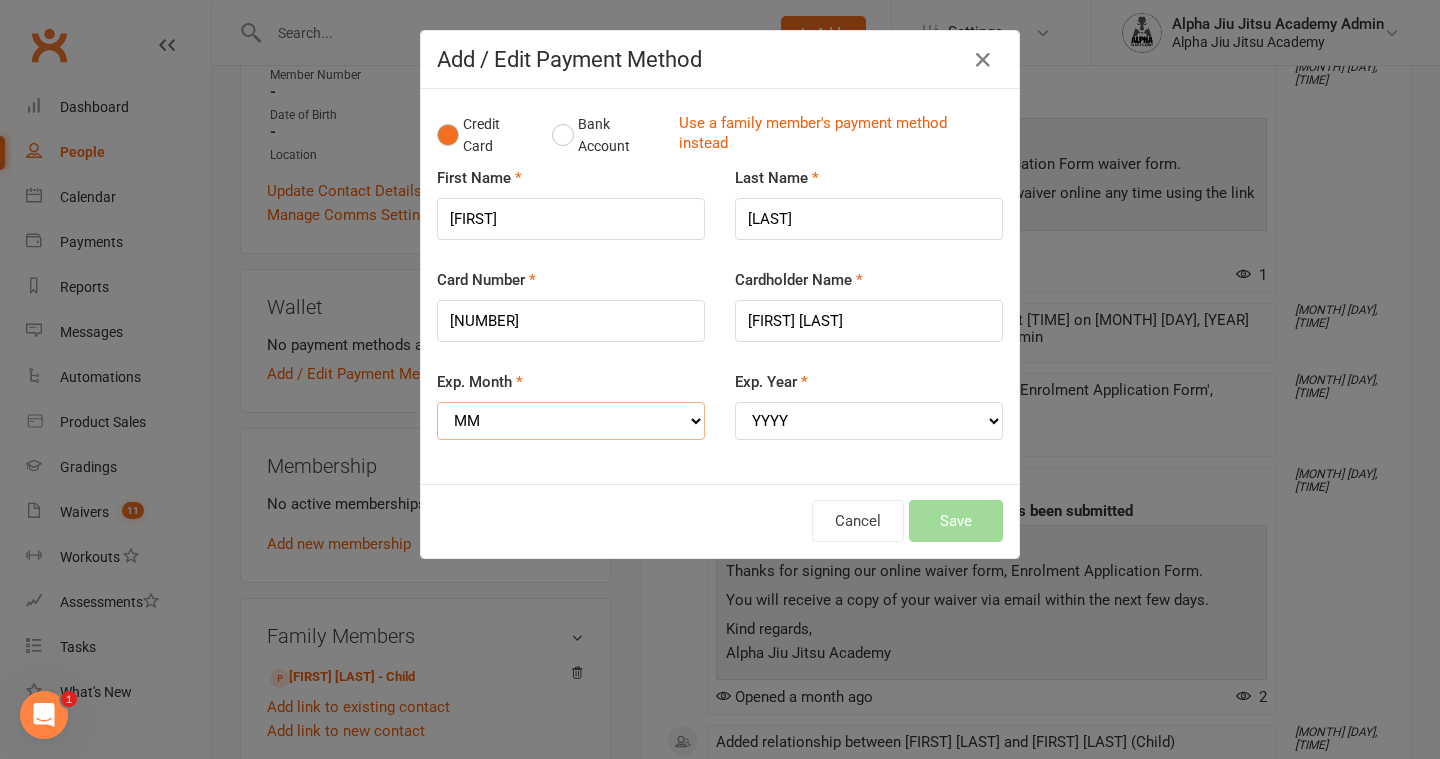 select on "07" 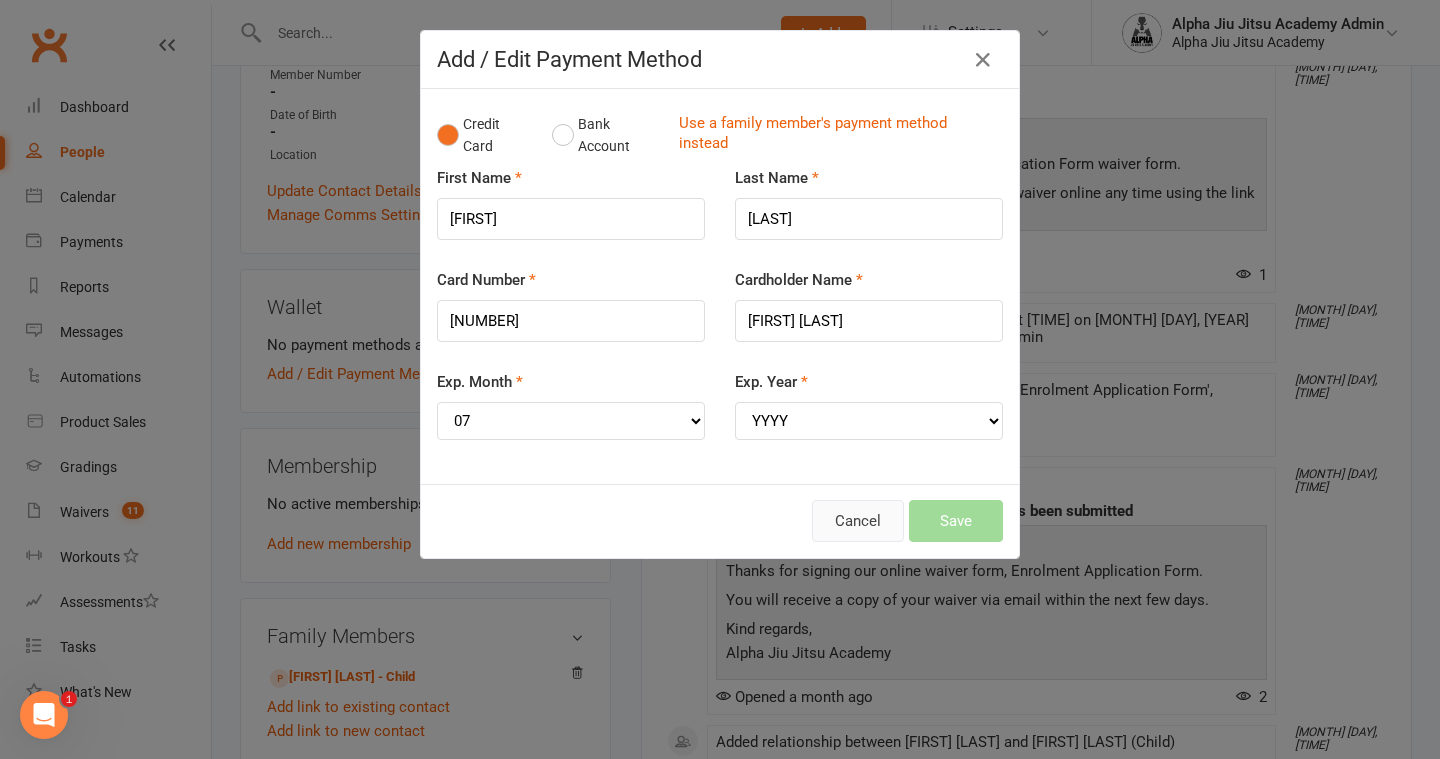 click on "Cancel" at bounding box center (858, 521) 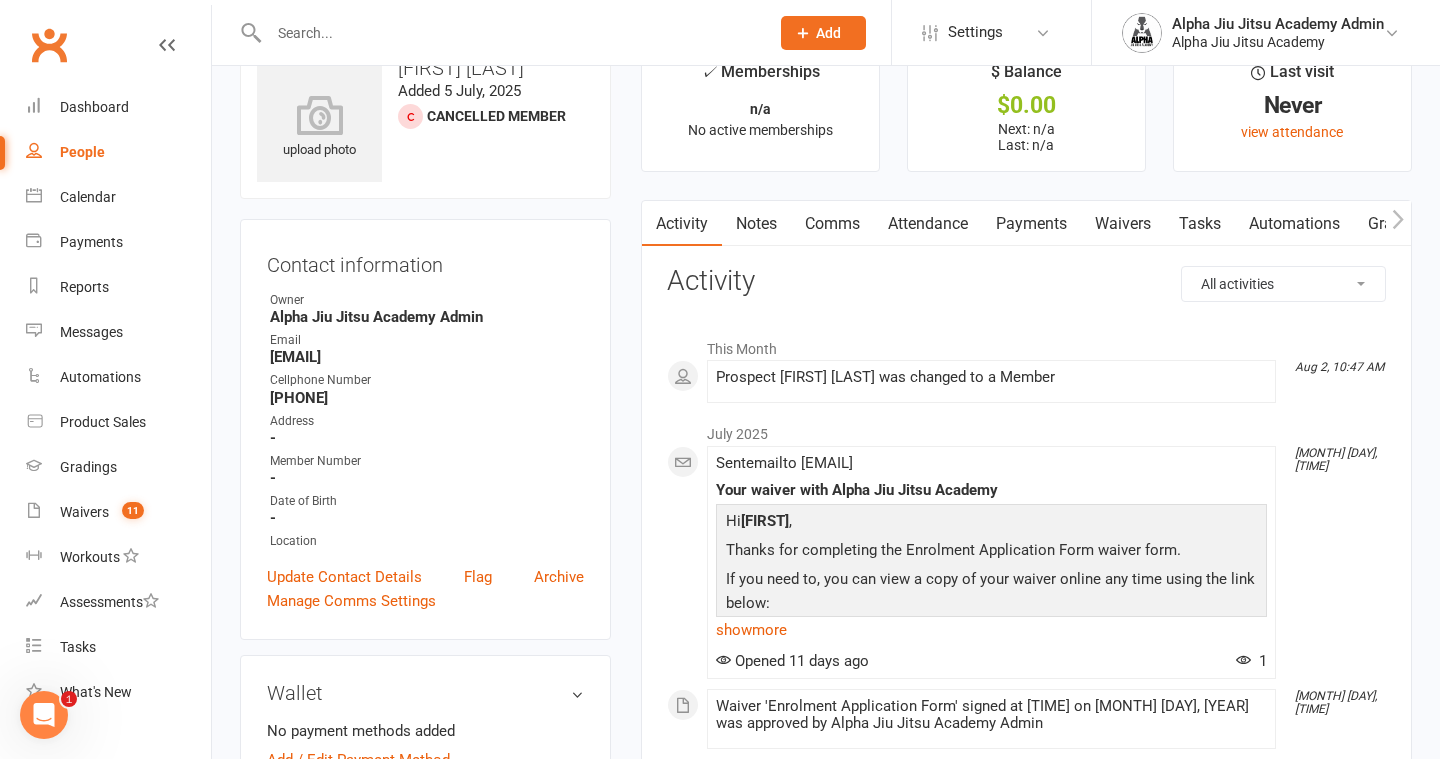 scroll, scrollTop: 0, scrollLeft: 0, axis: both 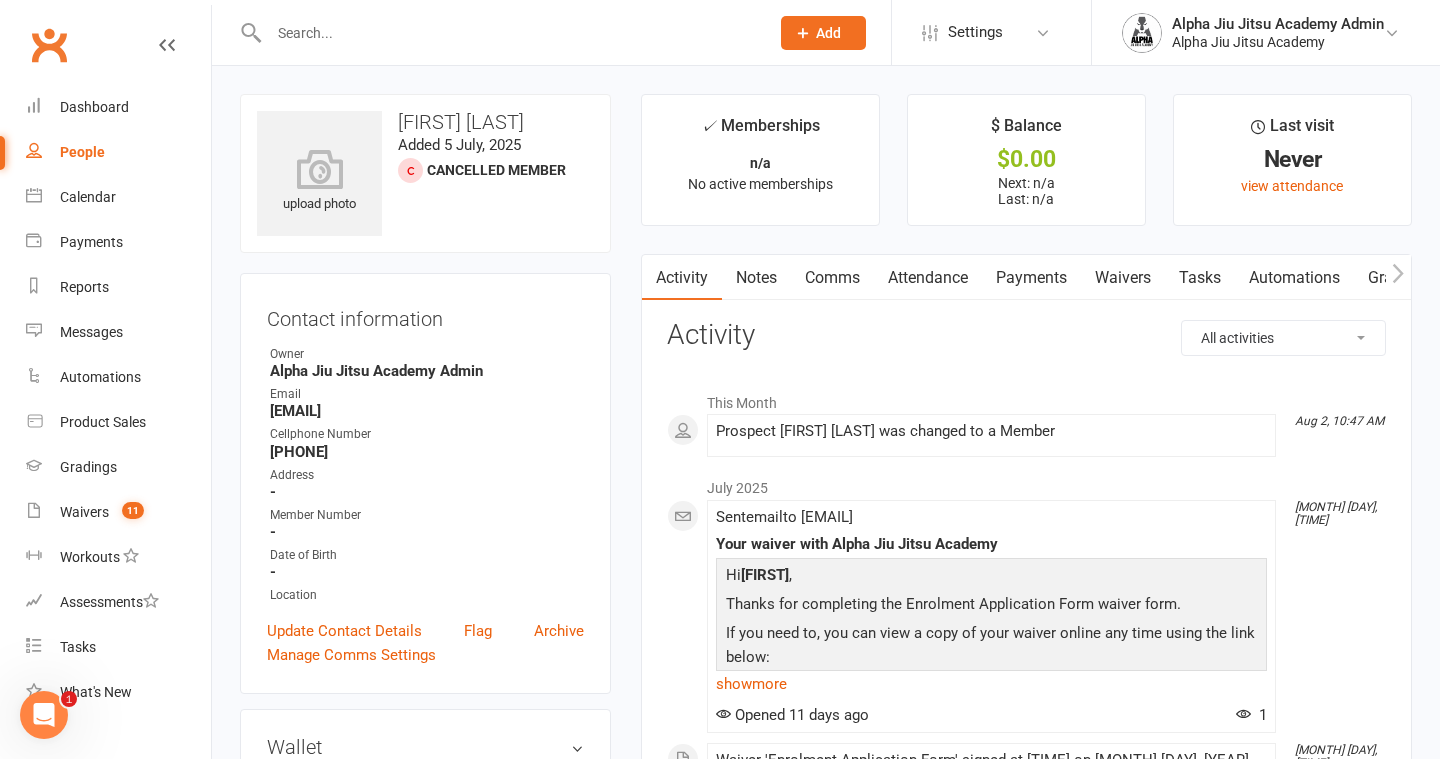 click on "People" at bounding box center (118, 152) 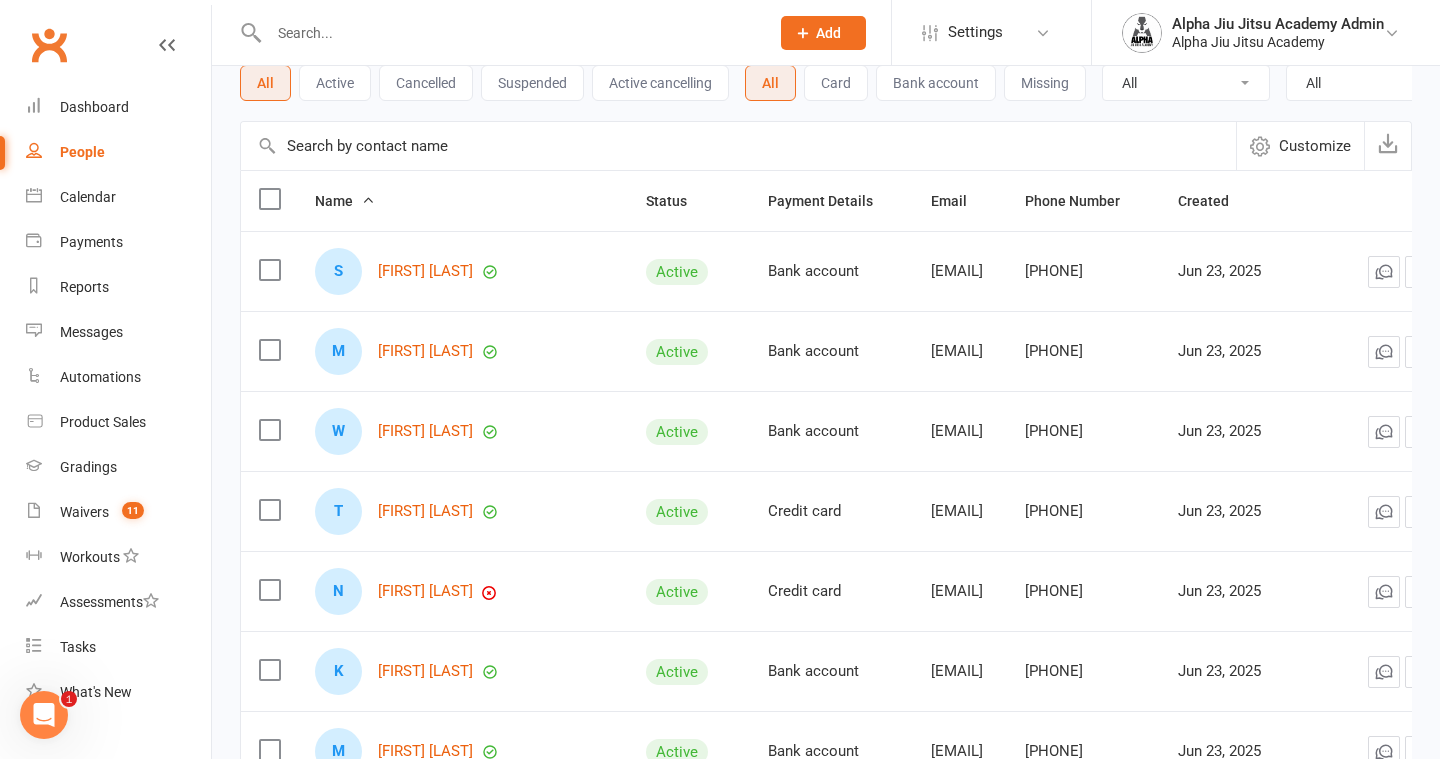 scroll, scrollTop: 122, scrollLeft: 0, axis: vertical 